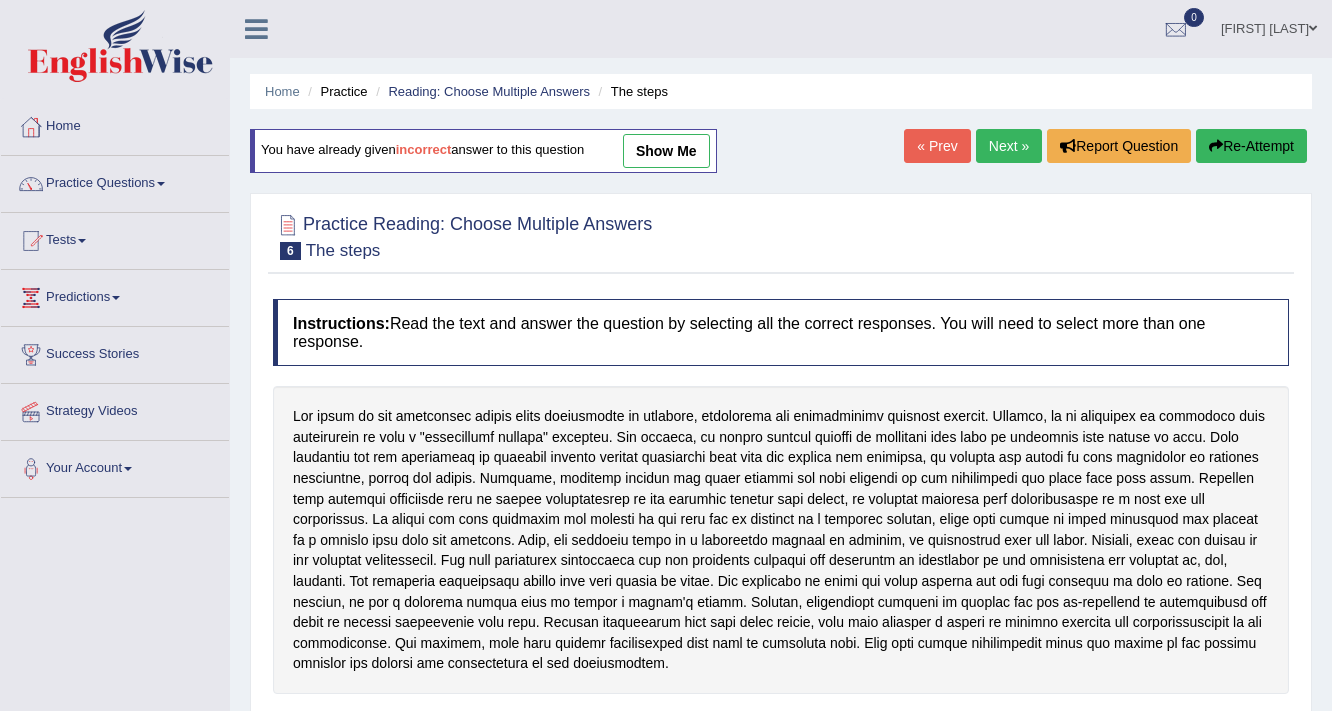 scroll, scrollTop: 339, scrollLeft: 0, axis: vertical 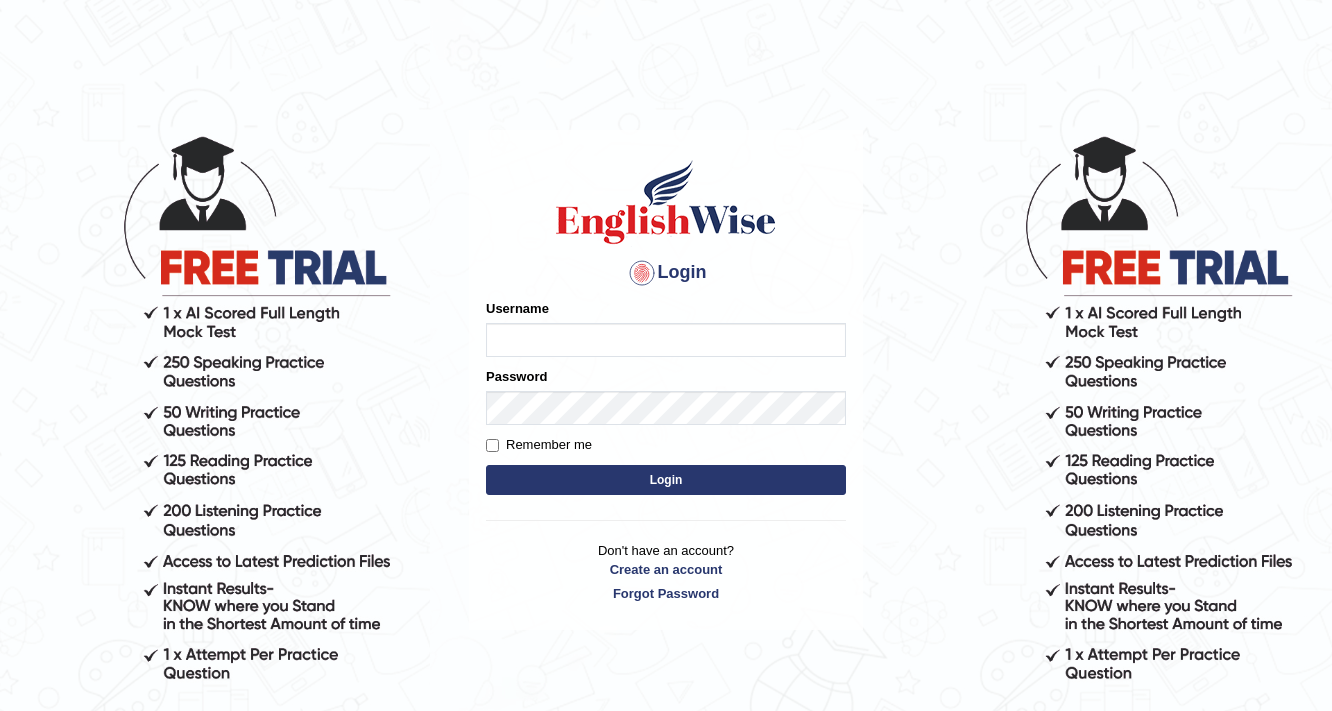 click on "Username" at bounding box center [666, 340] 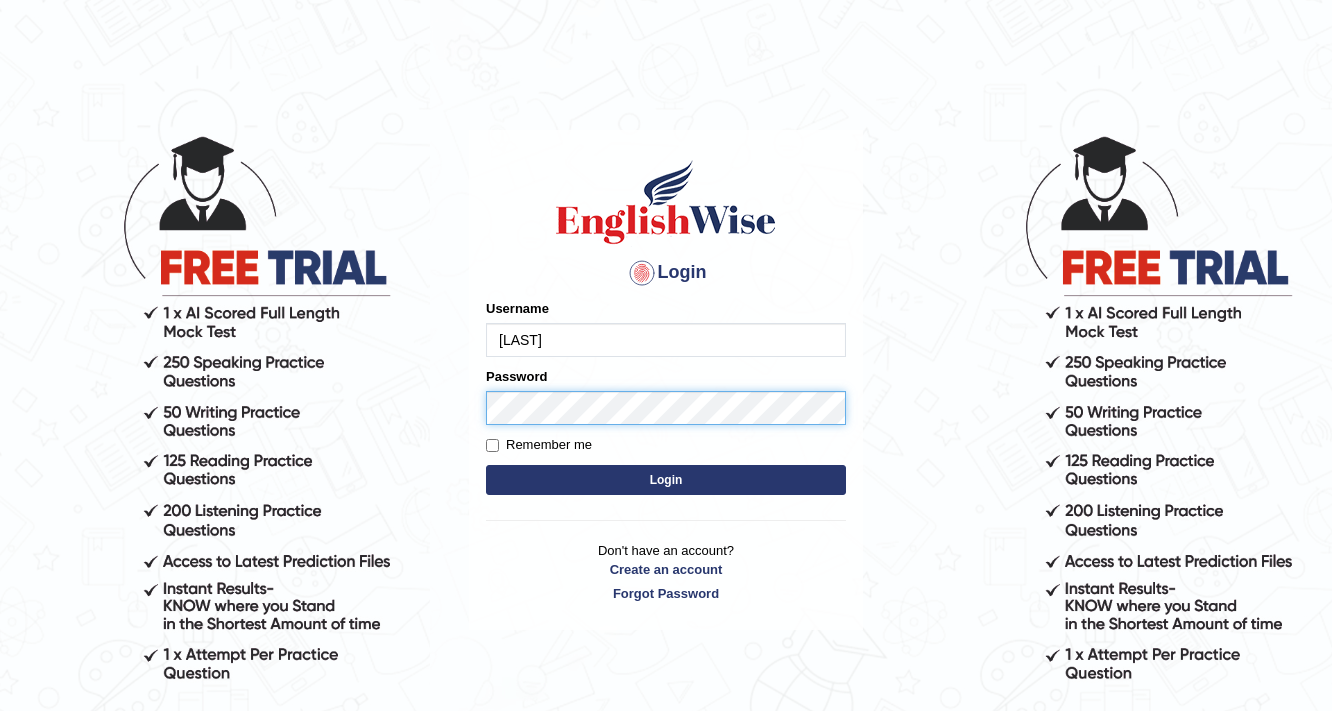 type on "Lanzas" 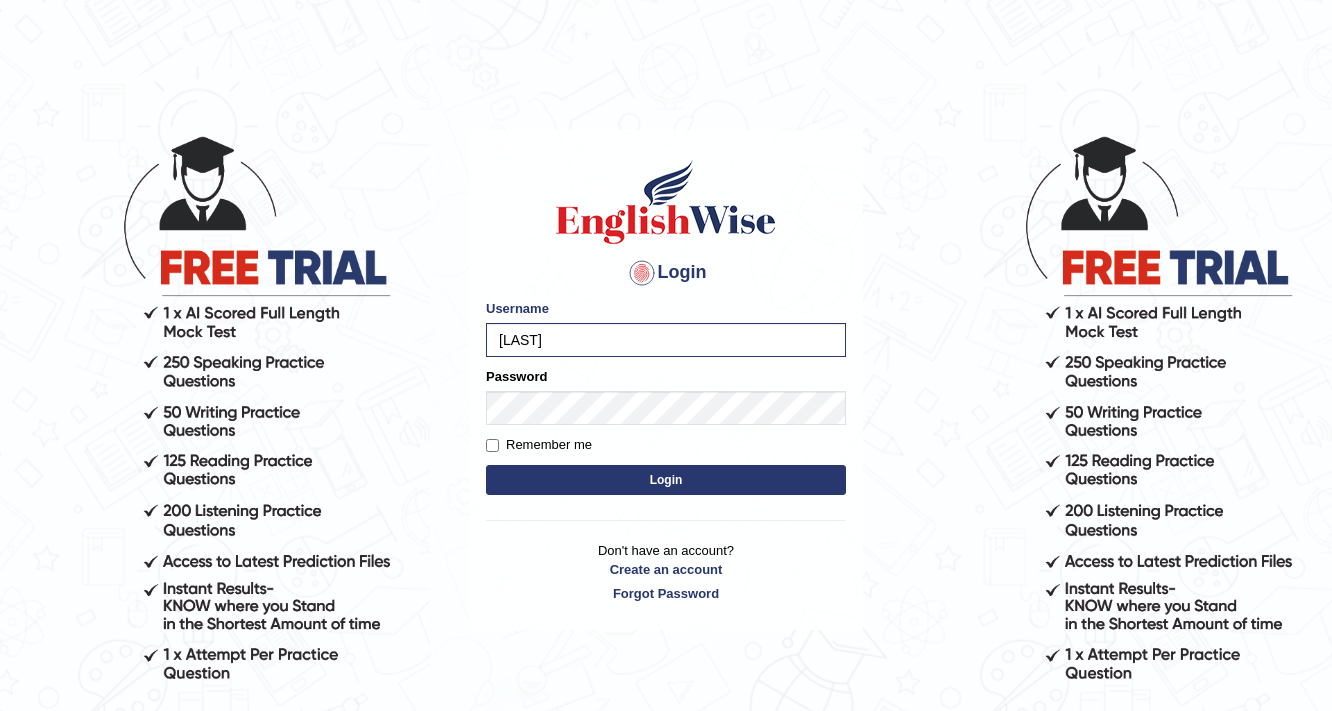 click on "Login" at bounding box center (666, 480) 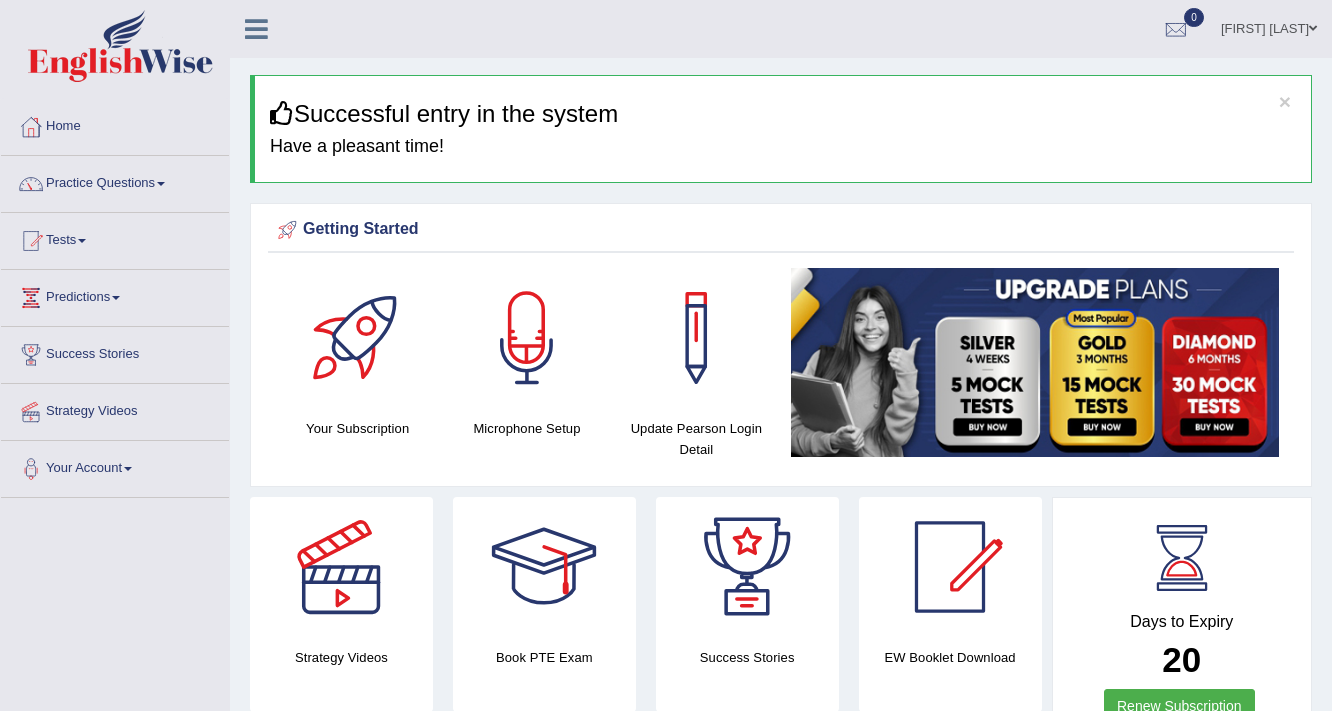 scroll, scrollTop: 0, scrollLeft: 0, axis: both 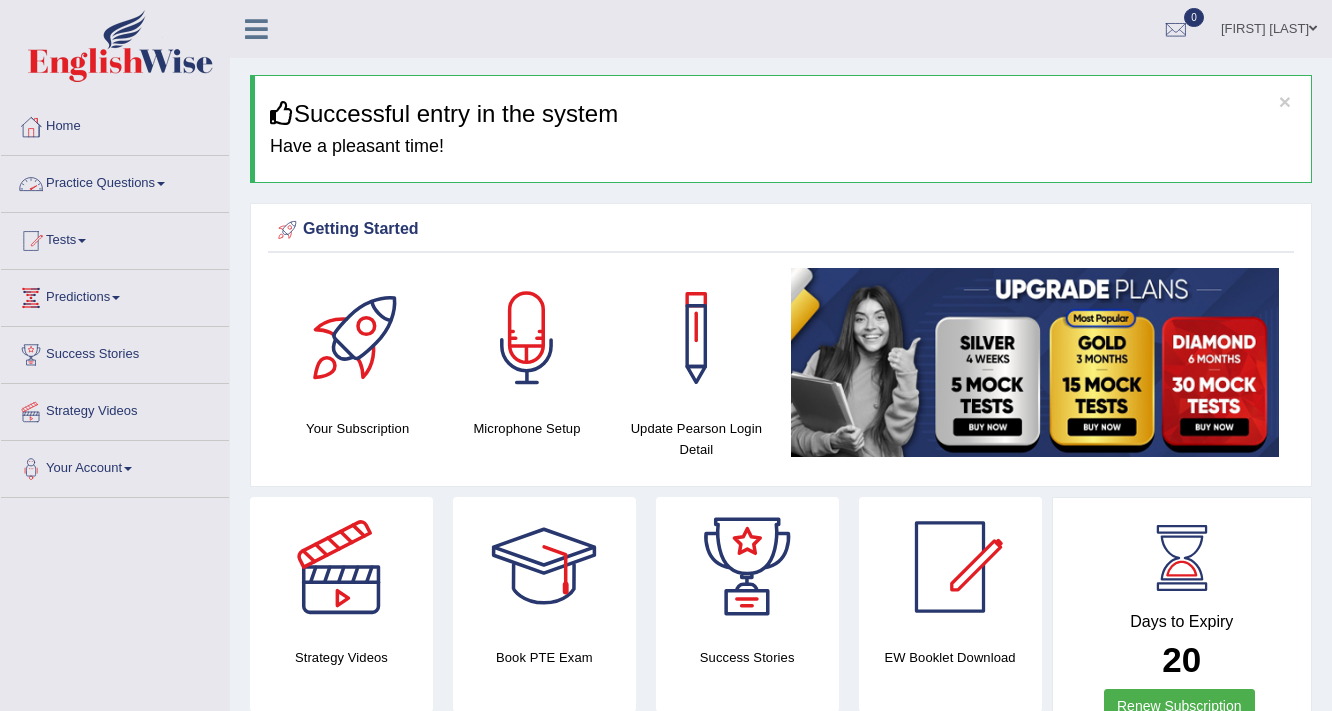 click at bounding box center [161, 184] 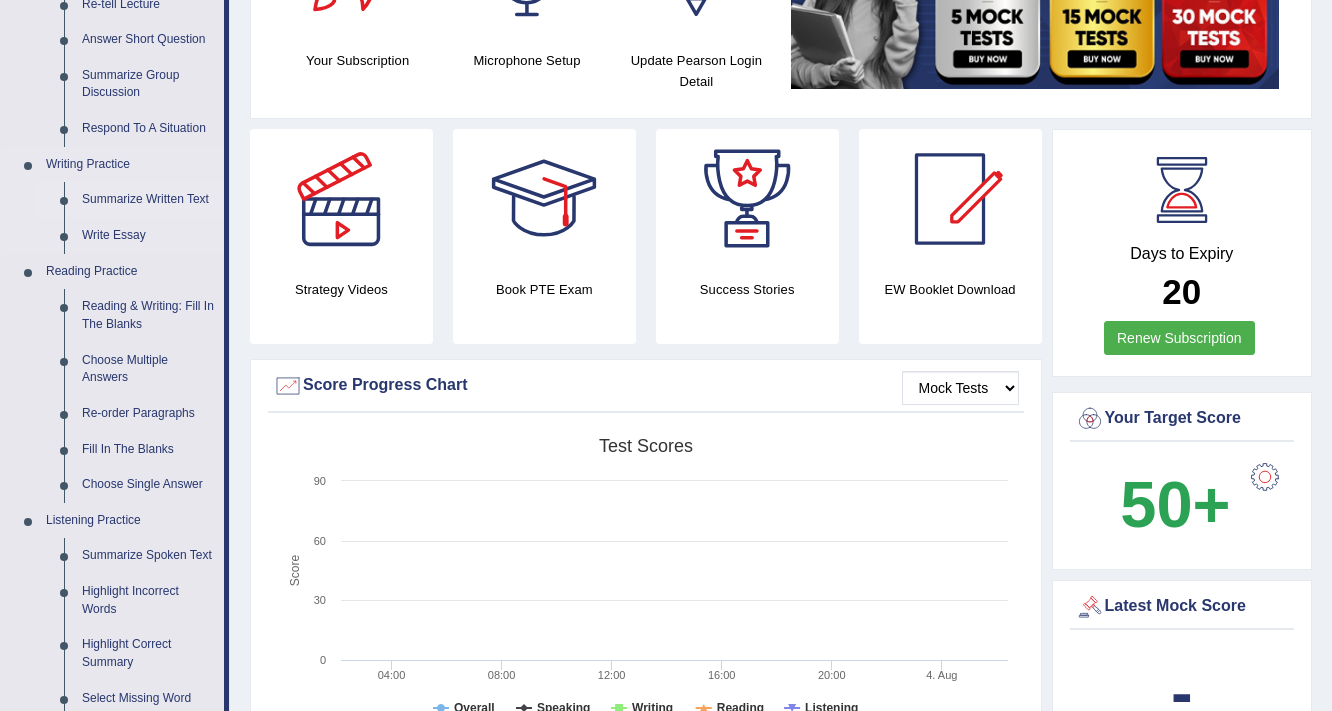 scroll, scrollTop: 400, scrollLeft: 0, axis: vertical 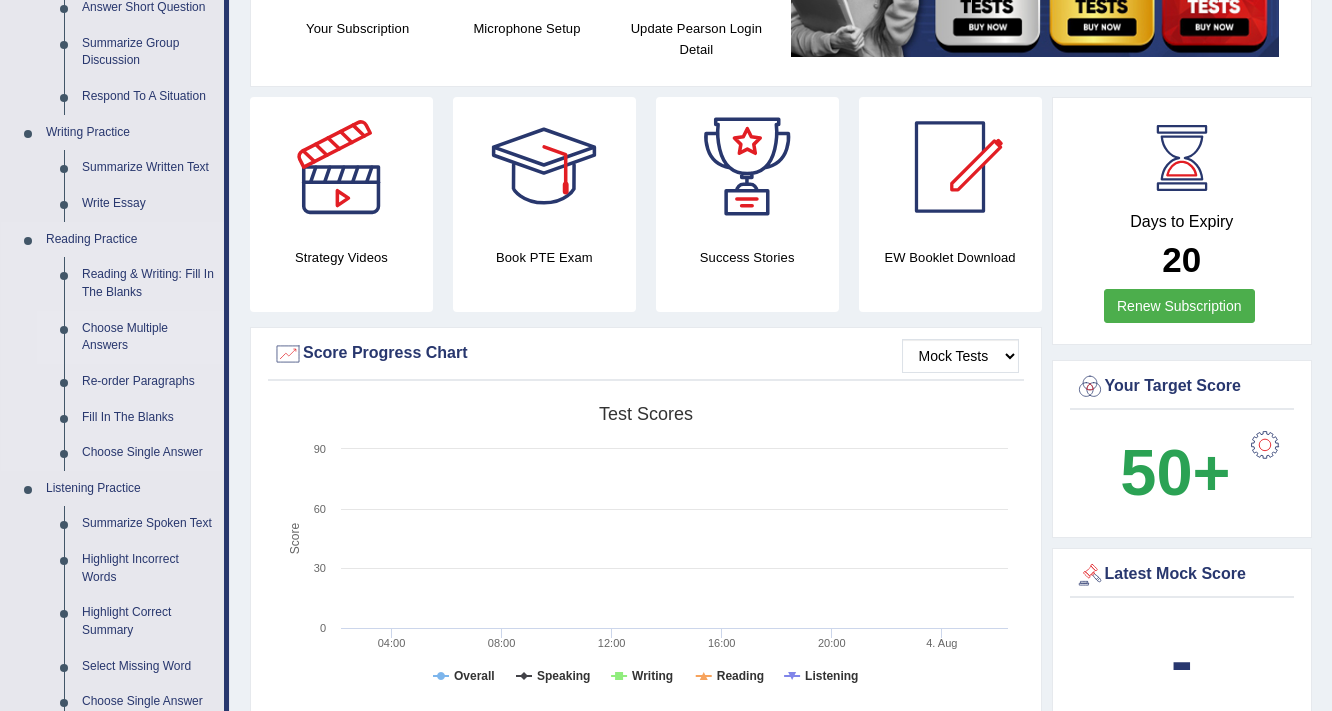 click on "Choose Multiple Answers" at bounding box center (148, 337) 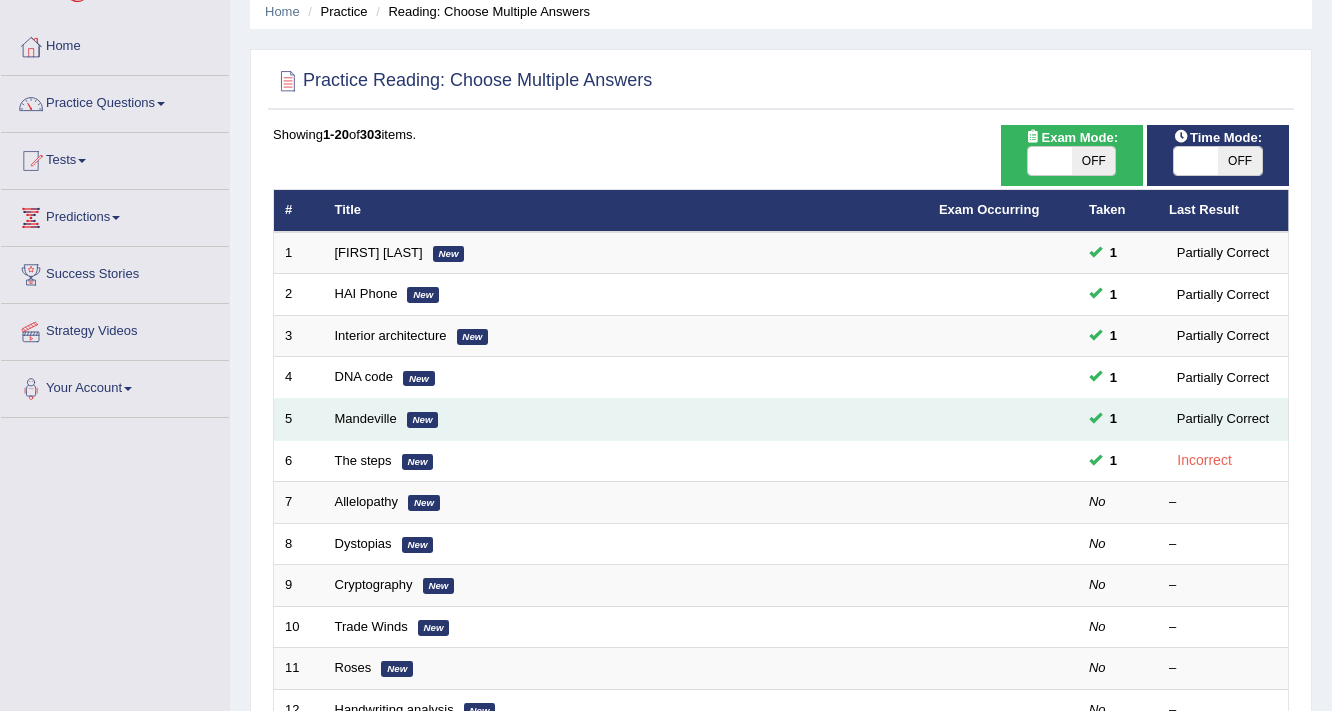 scroll, scrollTop: 80, scrollLeft: 0, axis: vertical 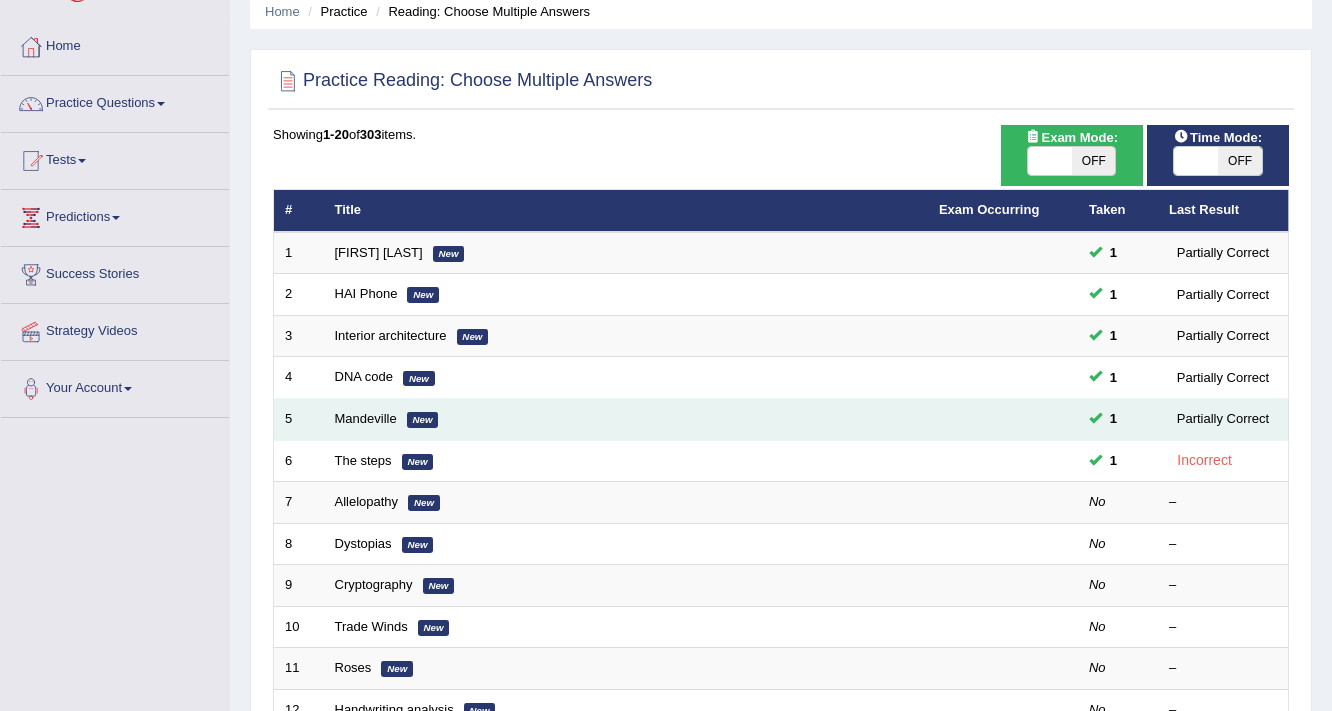 click on "New" at bounding box center [423, 420] 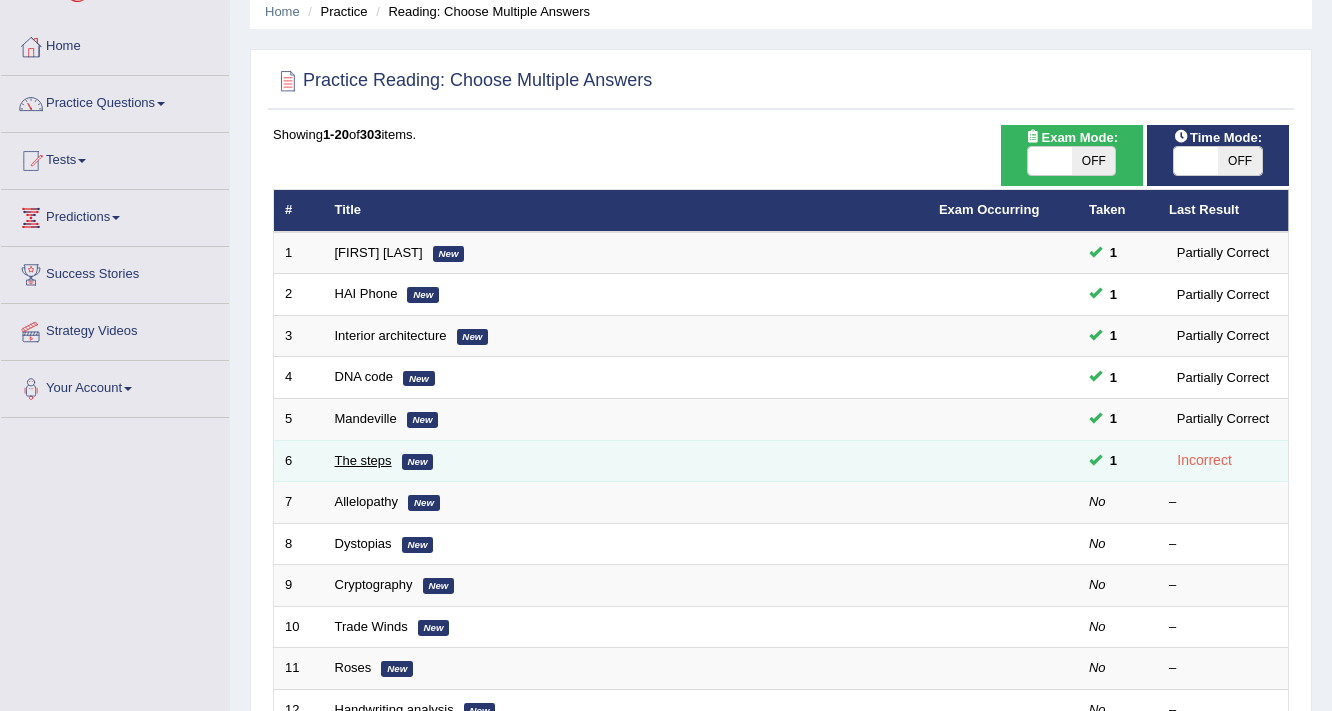 click on "The steps" at bounding box center [363, 460] 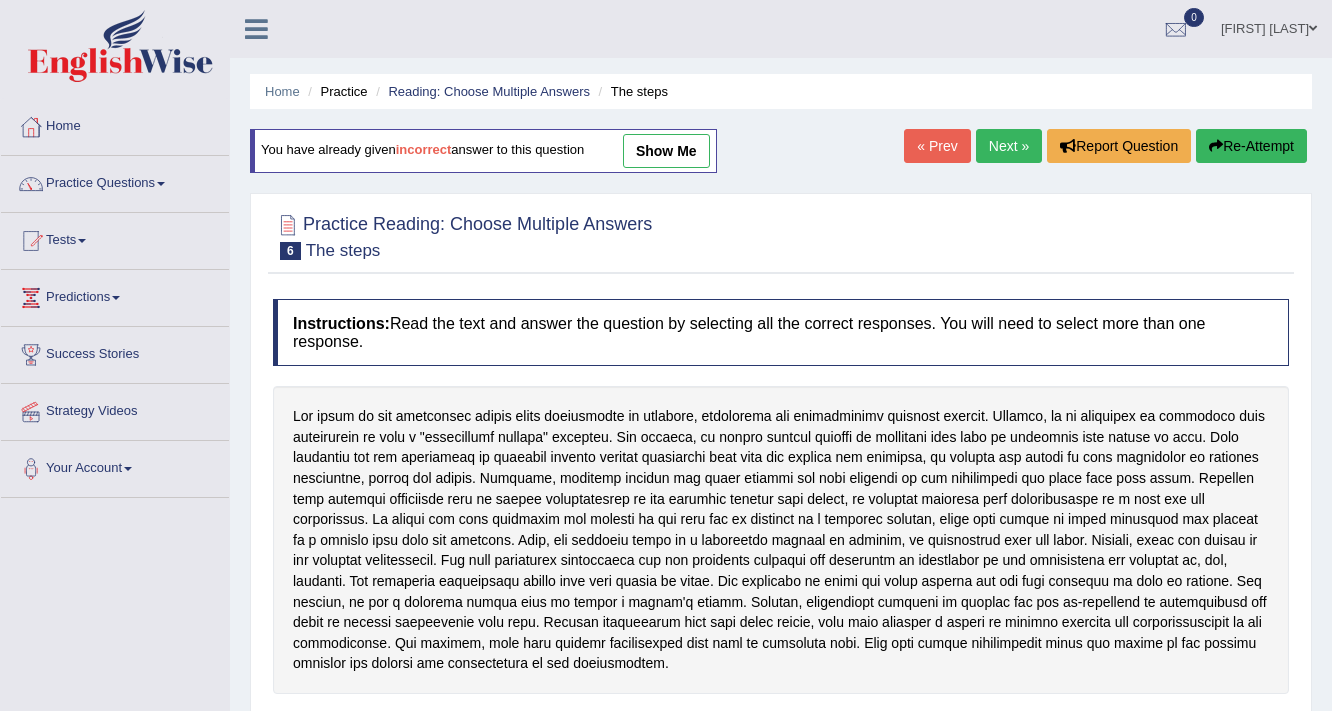 scroll, scrollTop: 119, scrollLeft: 0, axis: vertical 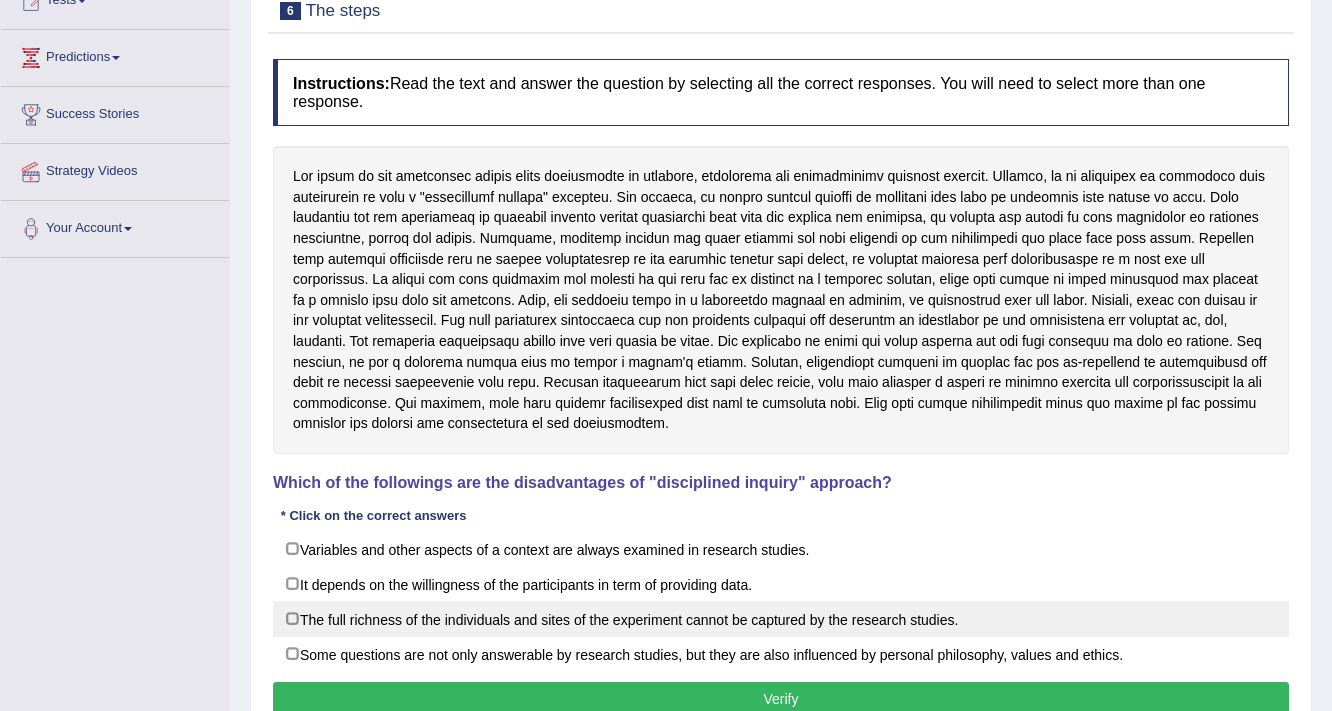 click on "The full richness of the individuals and sites of the experiment cannot be captured by the research studies." at bounding box center [781, 619] 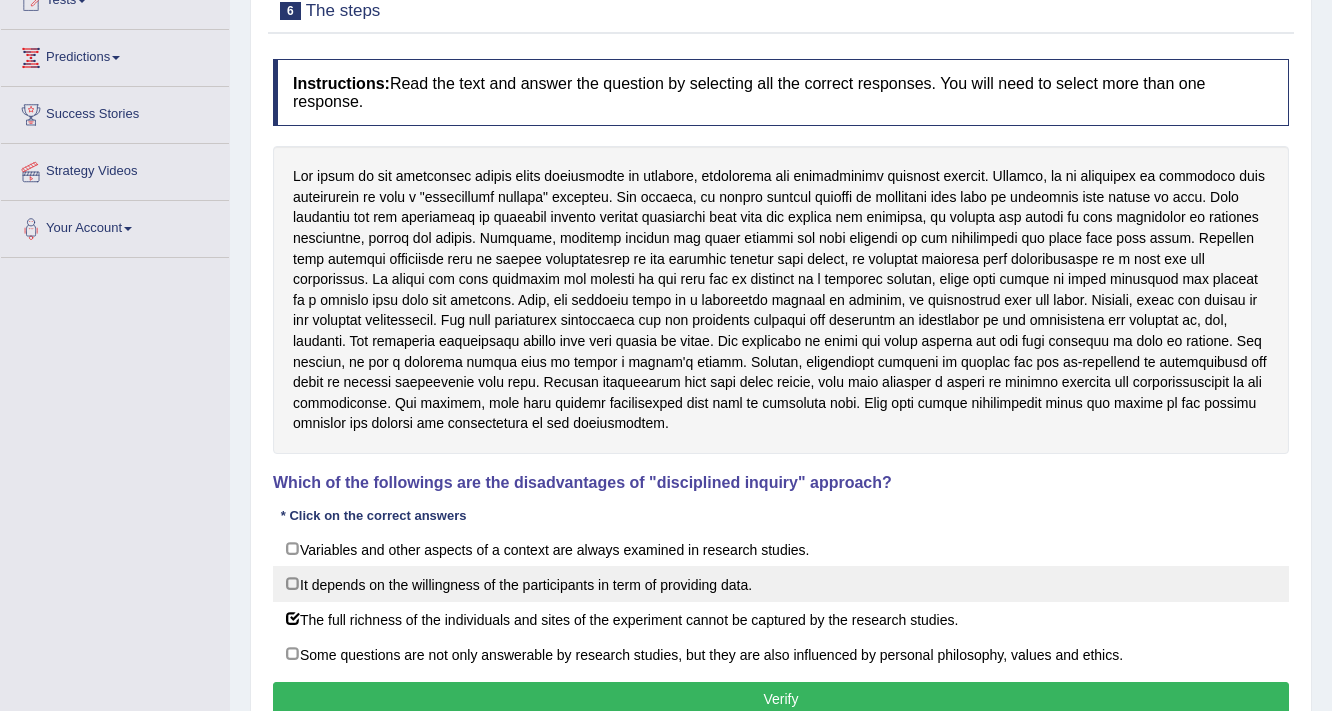 click on "It depends on the willingness of the participants in term of providing data." at bounding box center [781, 584] 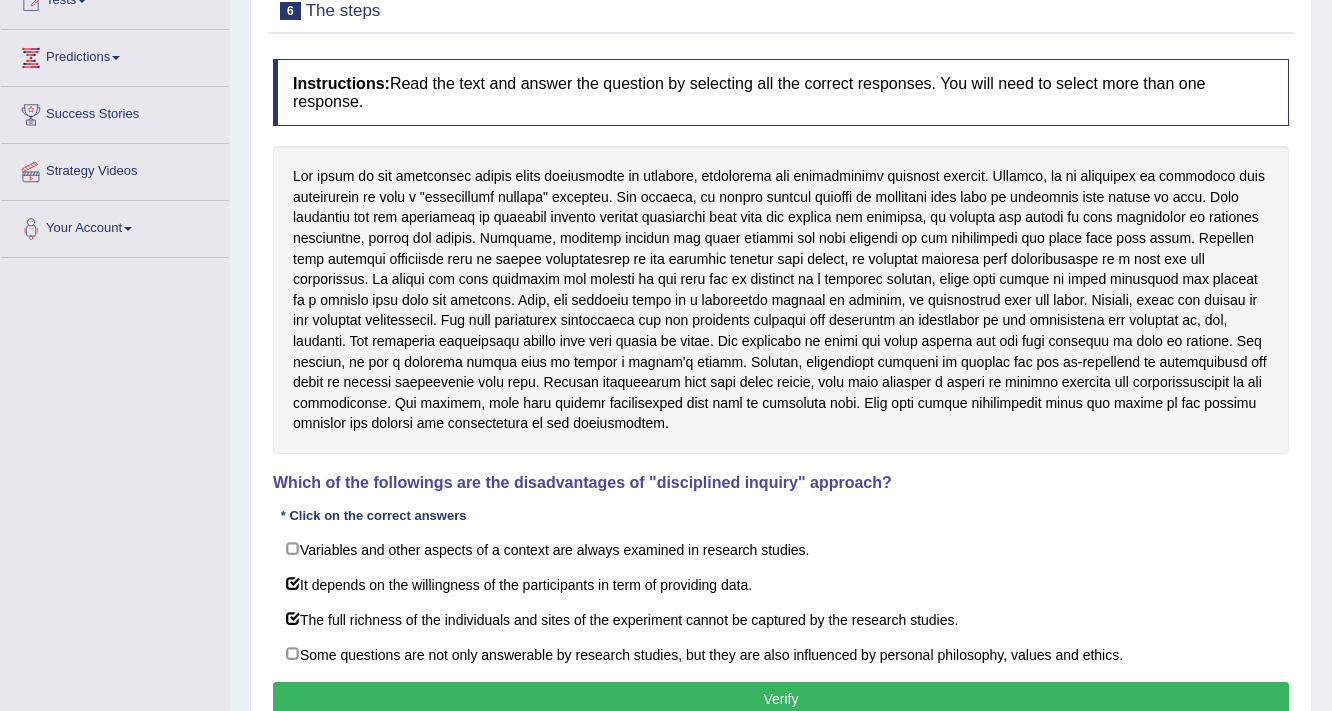 click on "Verify" at bounding box center [781, 699] 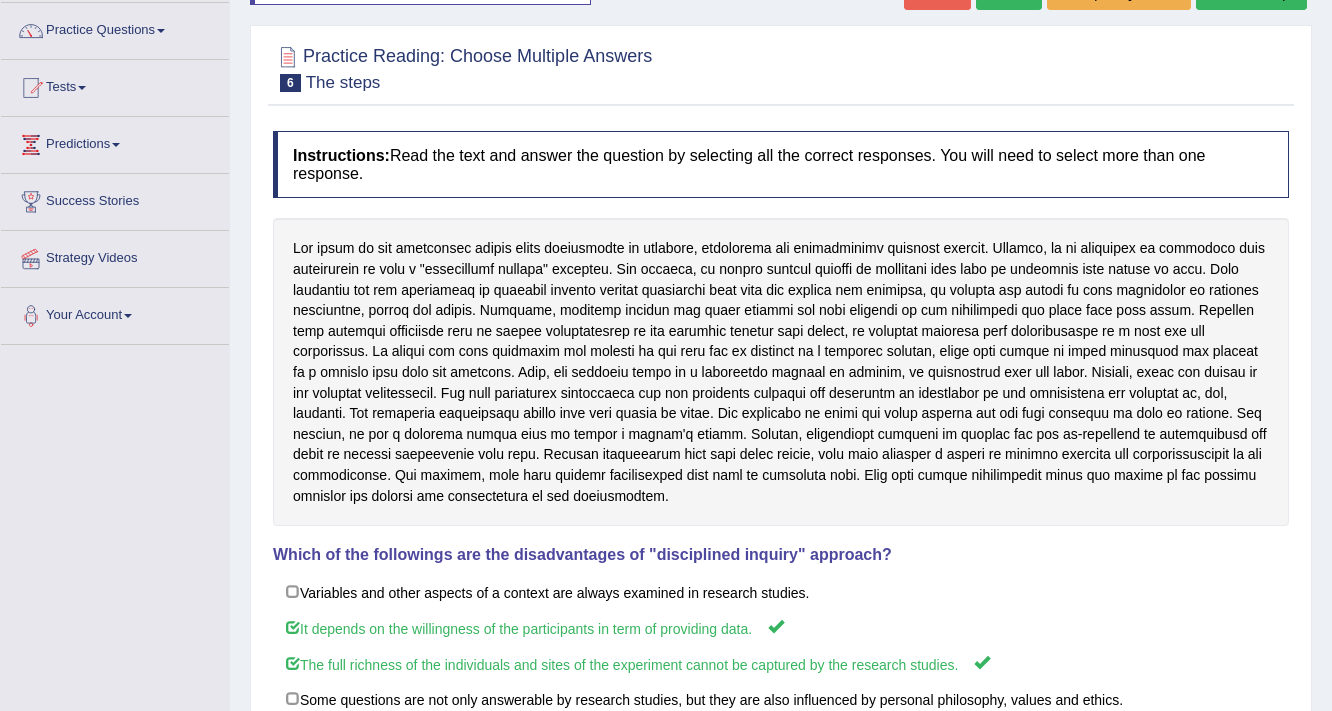 scroll, scrollTop: 80, scrollLeft: 0, axis: vertical 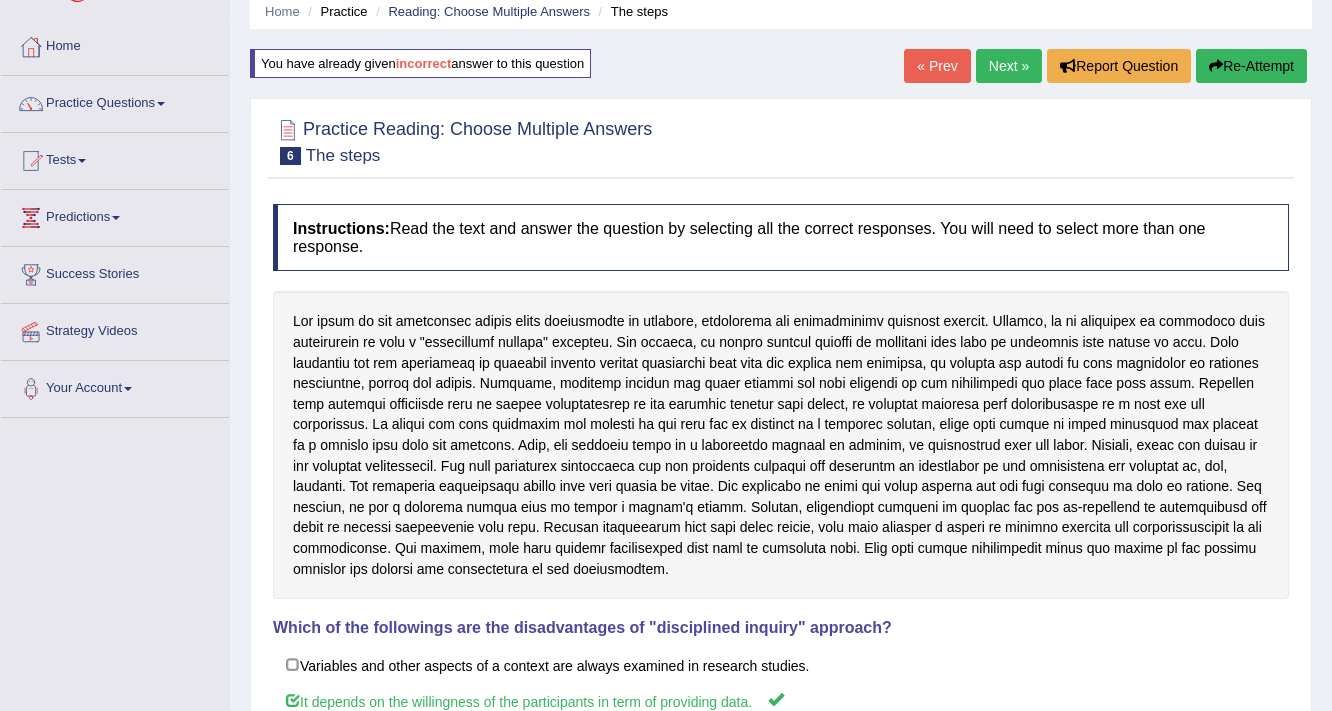 click on "Next »" at bounding box center (1009, 66) 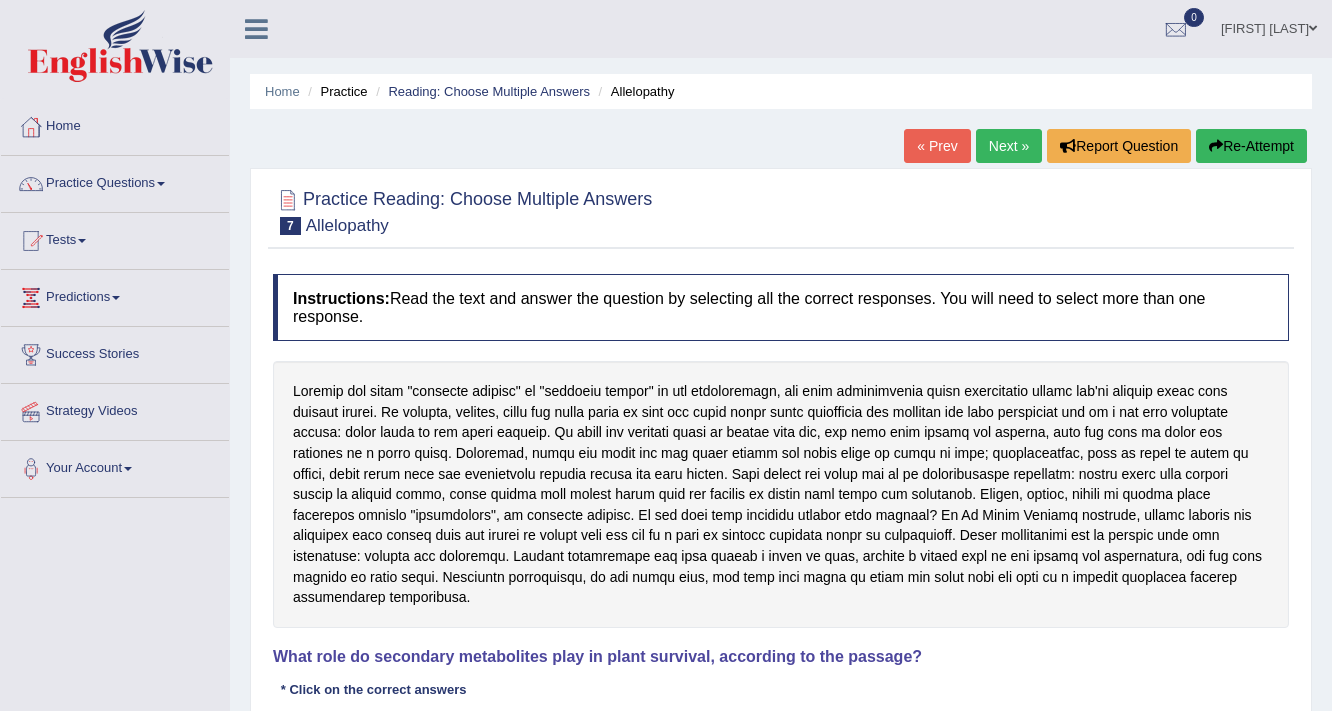 scroll, scrollTop: 0, scrollLeft: 0, axis: both 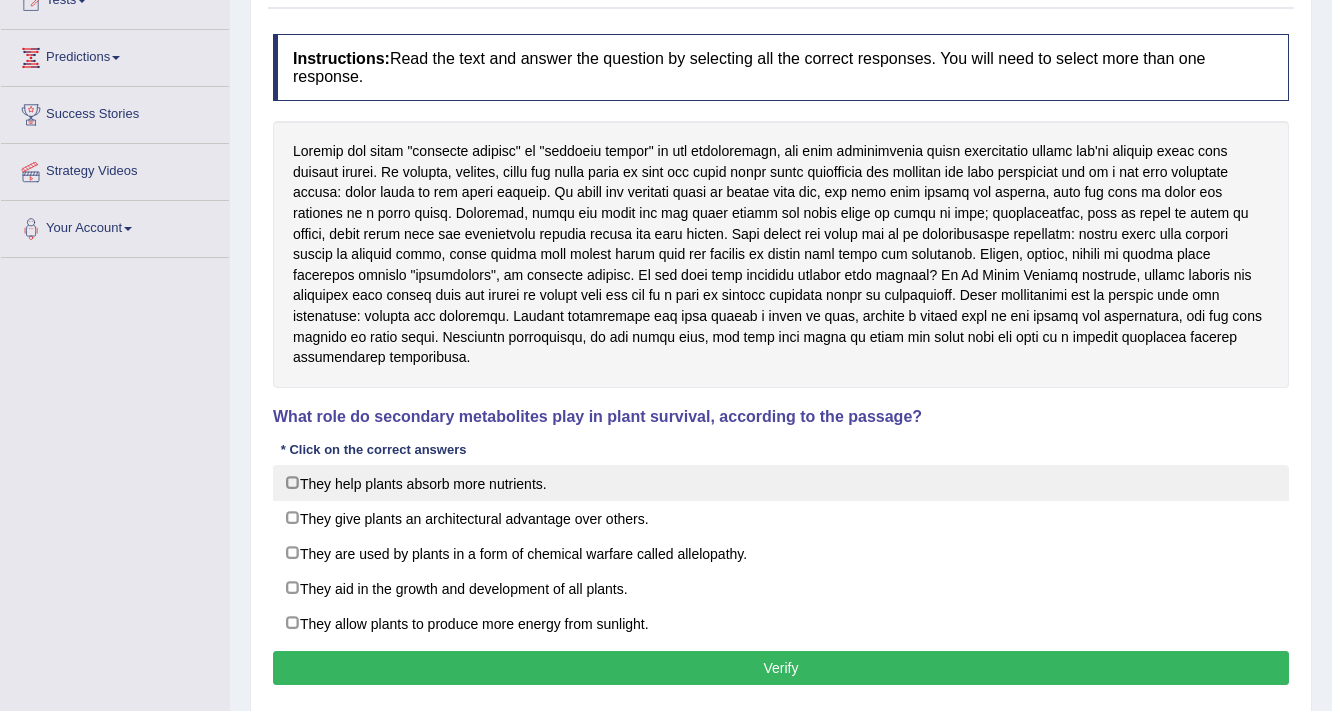 click on "They help plants absorb more nutrients." at bounding box center [781, 483] 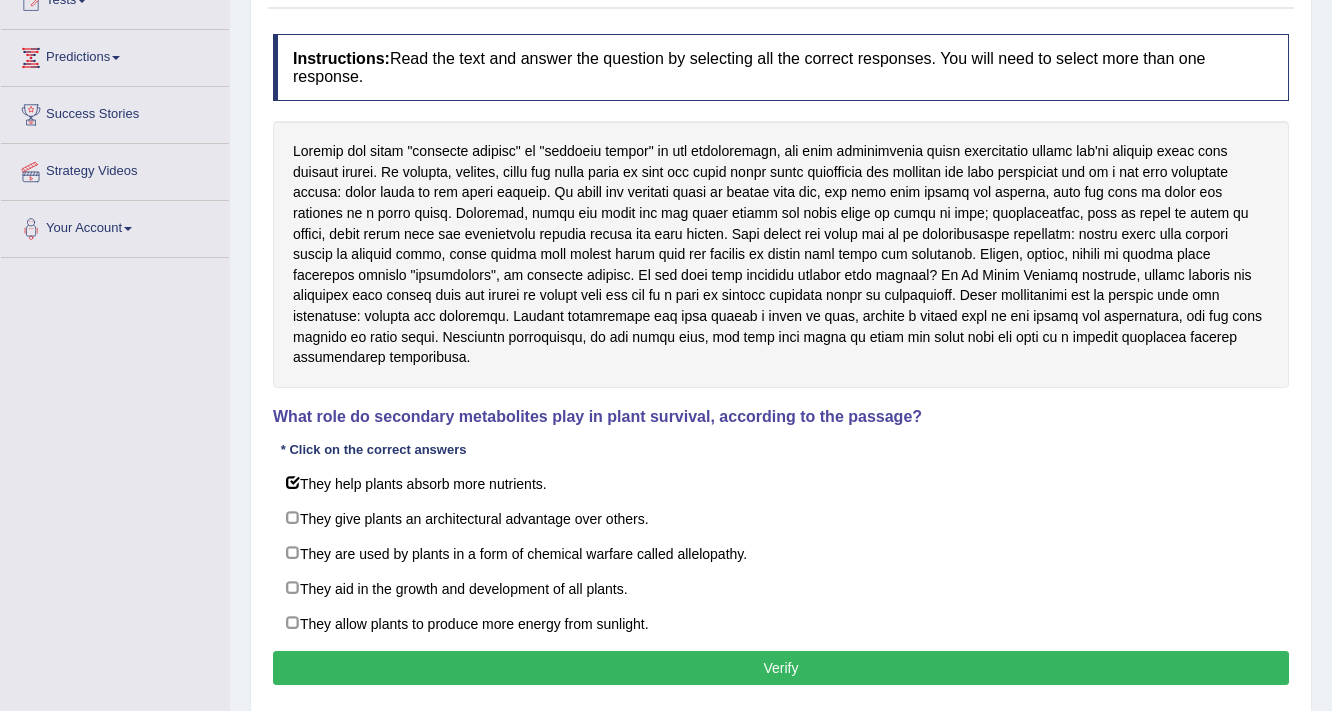 click on "Verify" at bounding box center (781, 668) 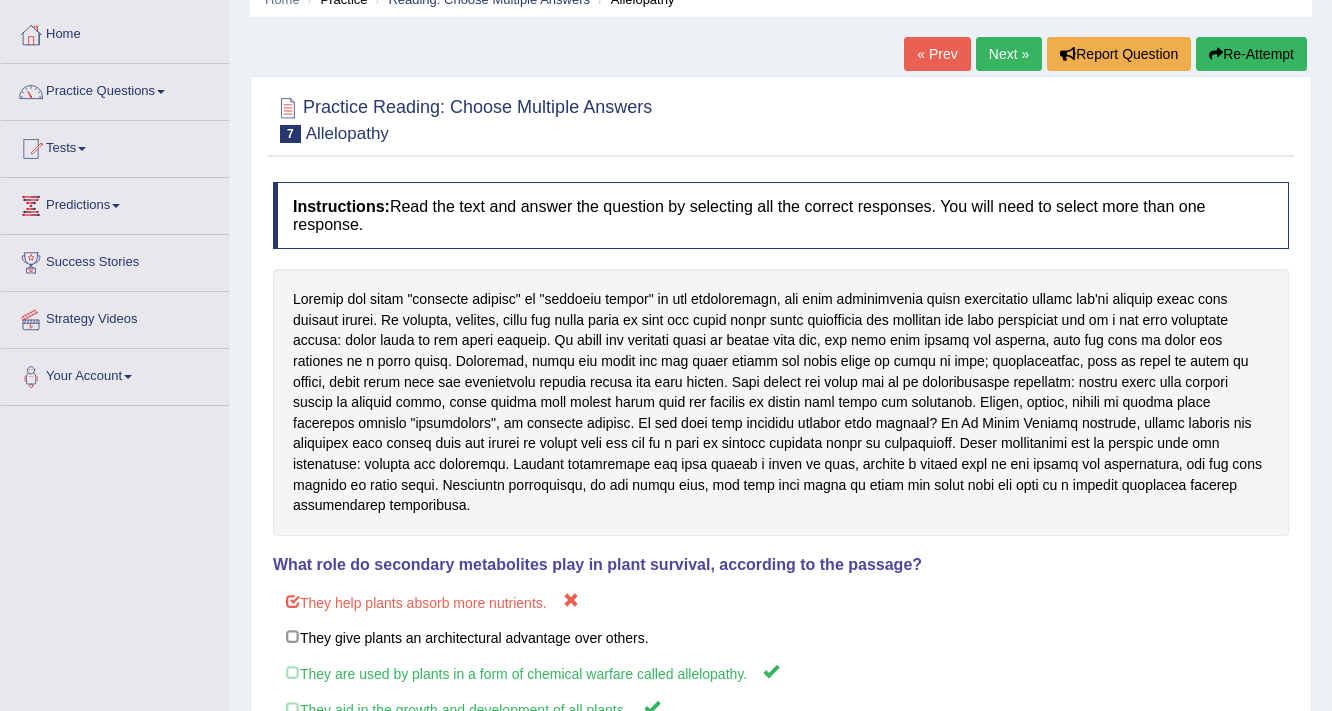scroll, scrollTop: 0, scrollLeft: 0, axis: both 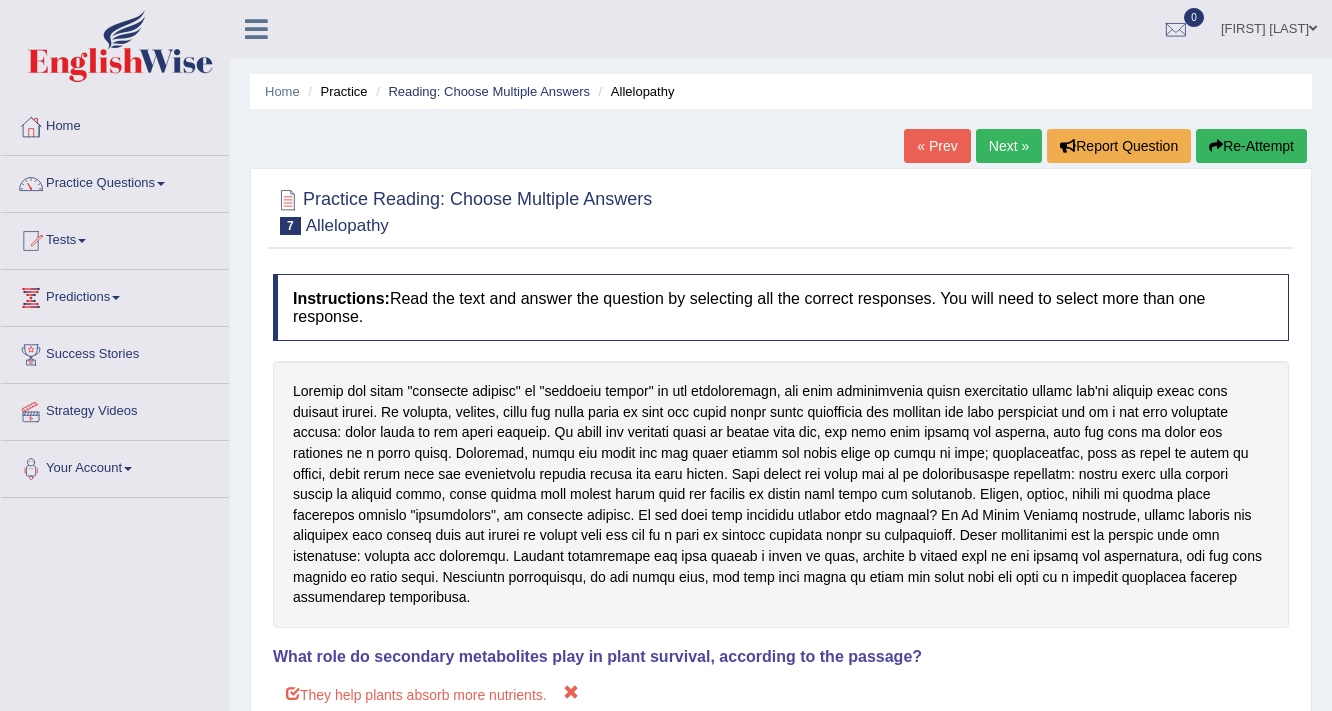 click at bounding box center [1216, 146] 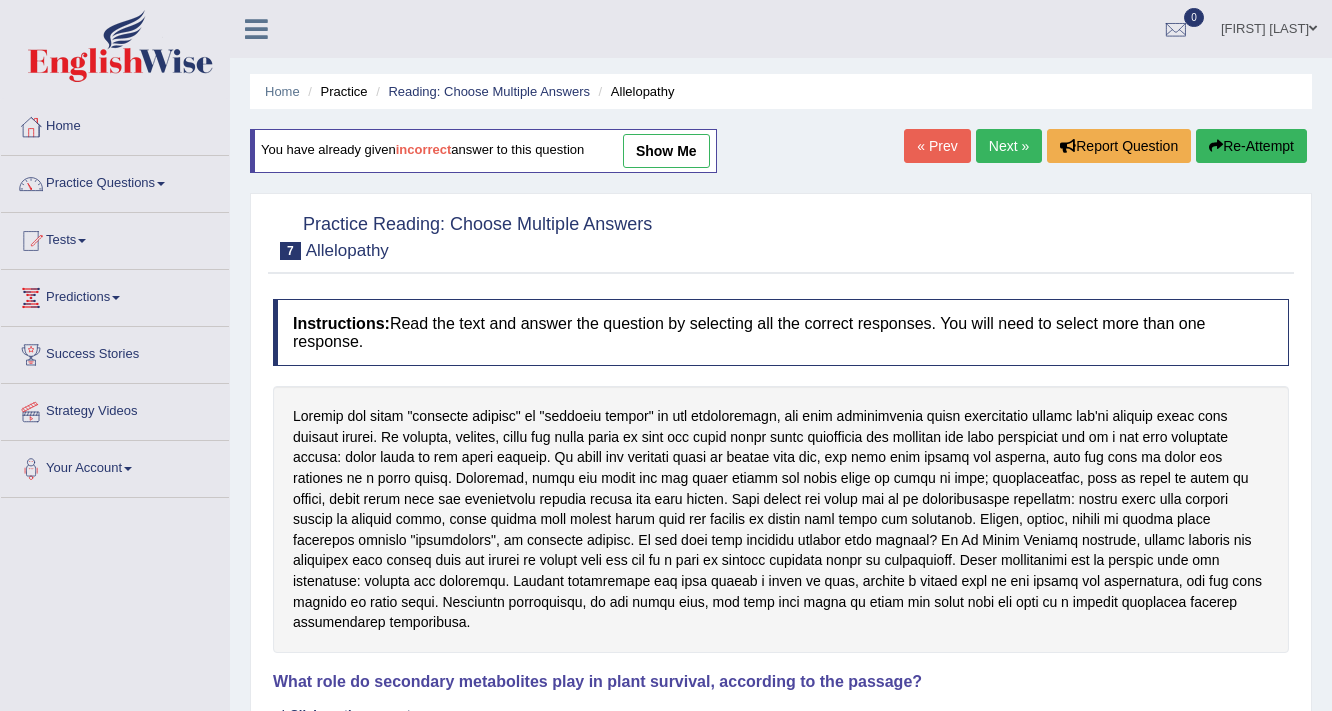 scroll, scrollTop: 0, scrollLeft: 0, axis: both 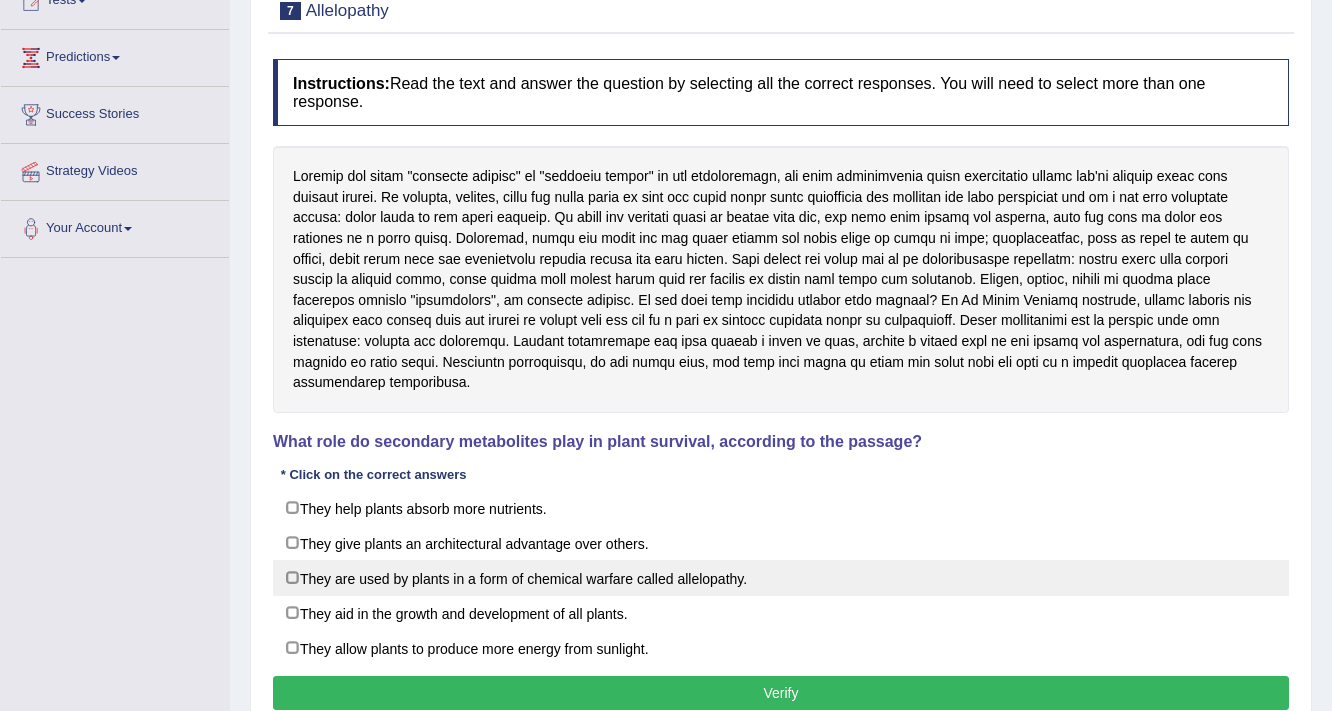 click on "They are used by plants in a form of chemical warfare called allelopathy." at bounding box center [781, 578] 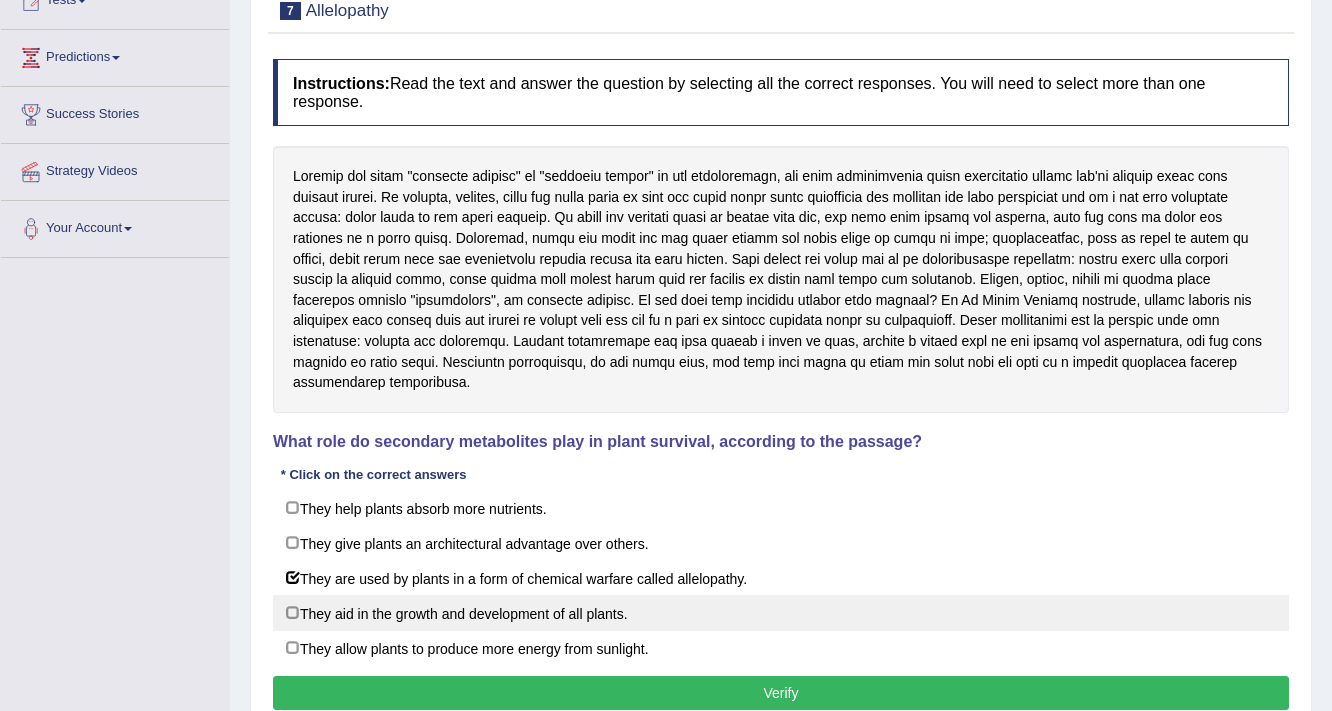 click on "They aid in the growth and development of all plants." at bounding box center [781, 613] 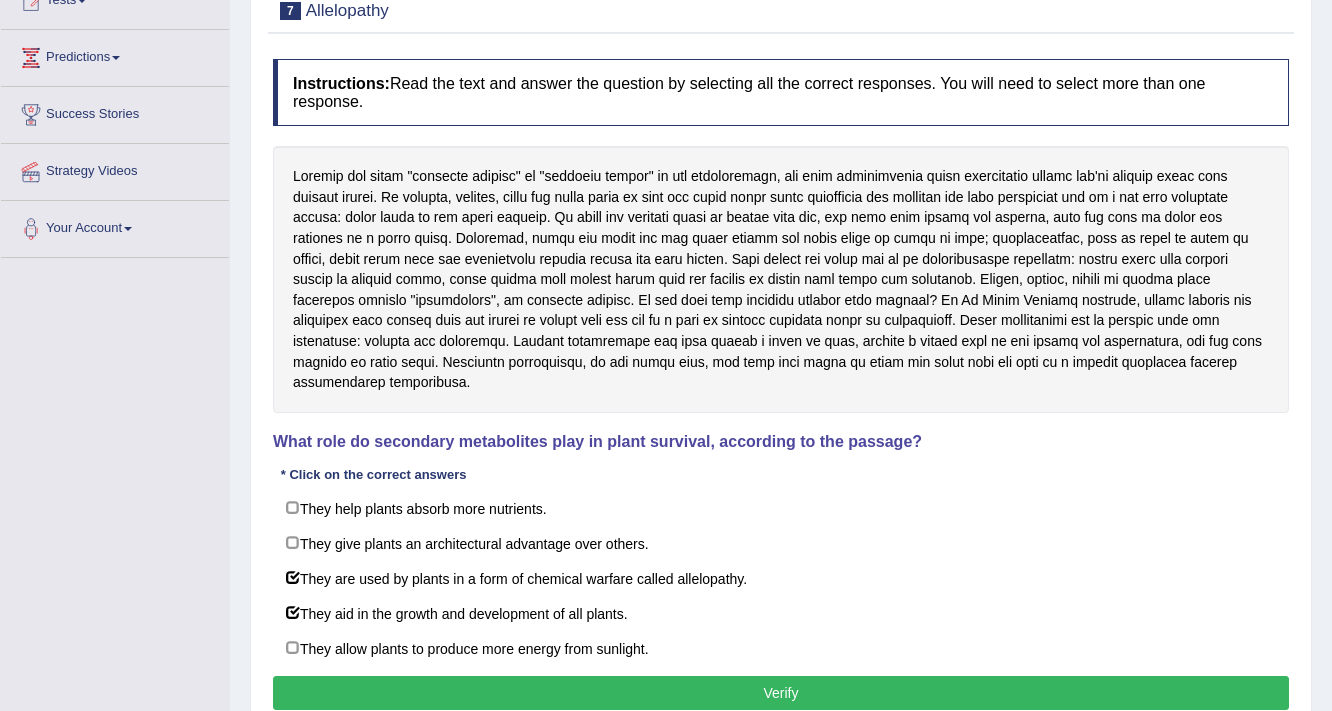 click on "Verify" at bounding box center (781, 693) 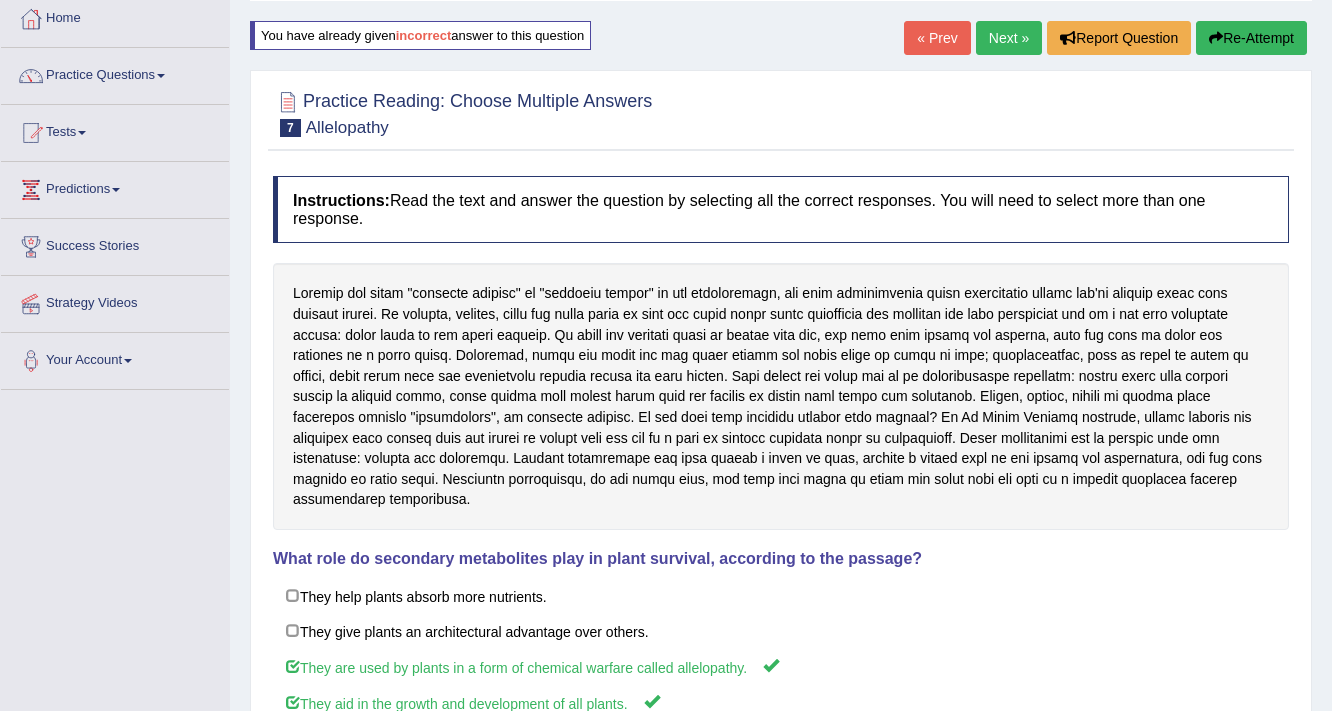 scroll, scrollTop: 80, scrollLeft: 0, axis: vertical 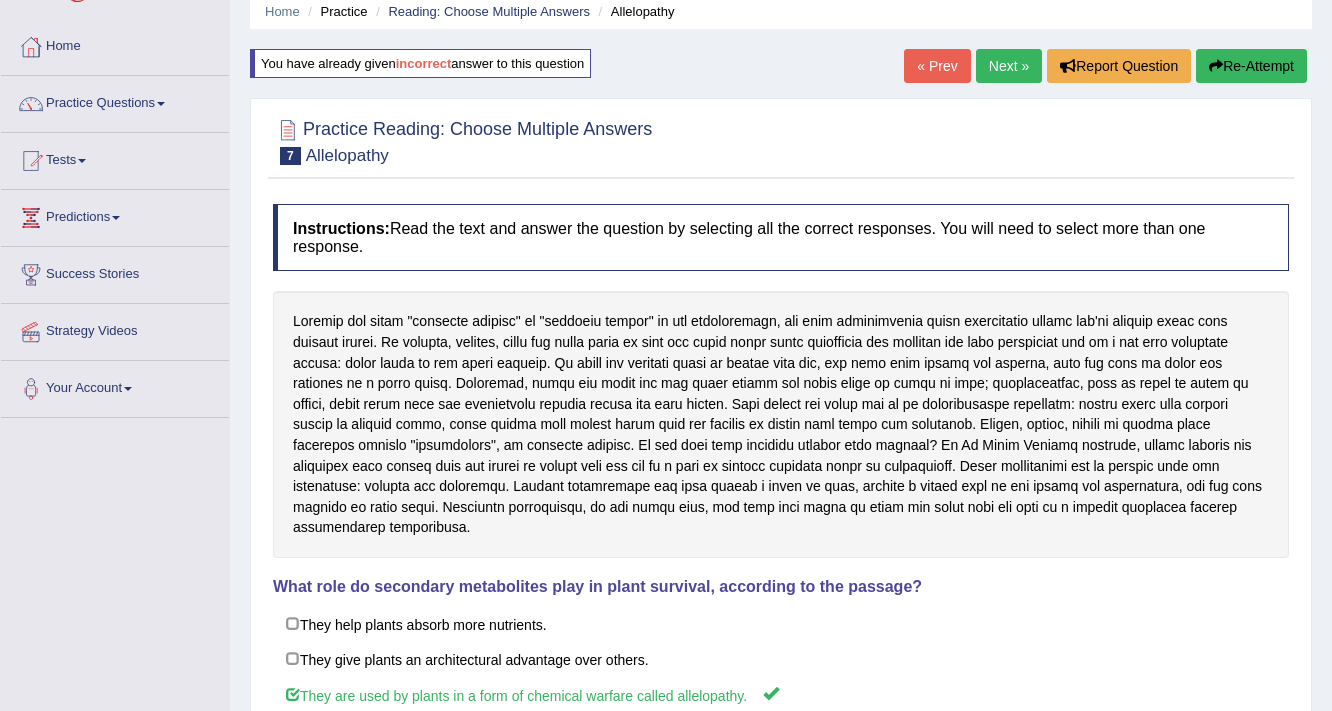 click on "Next »" at bounding box center [1009, 66] 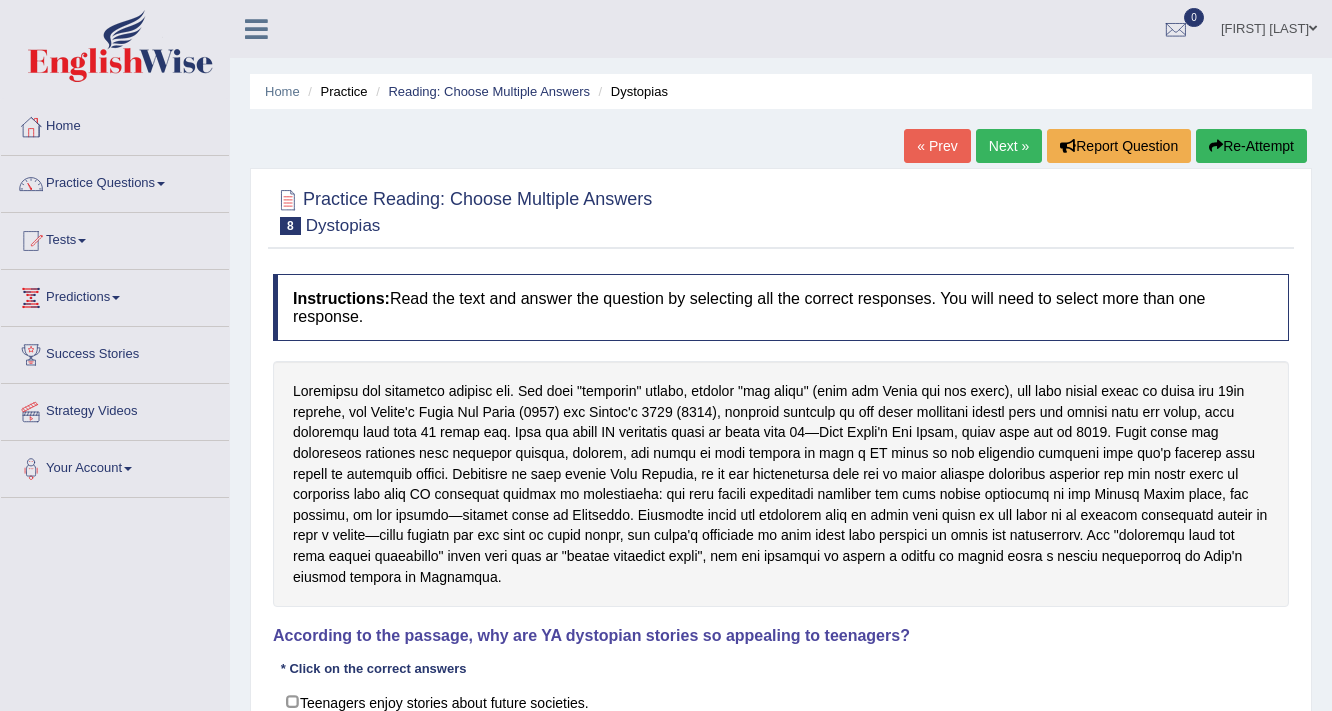 scroll, scrollTop: 0, scrollLeft: 0, axis: both 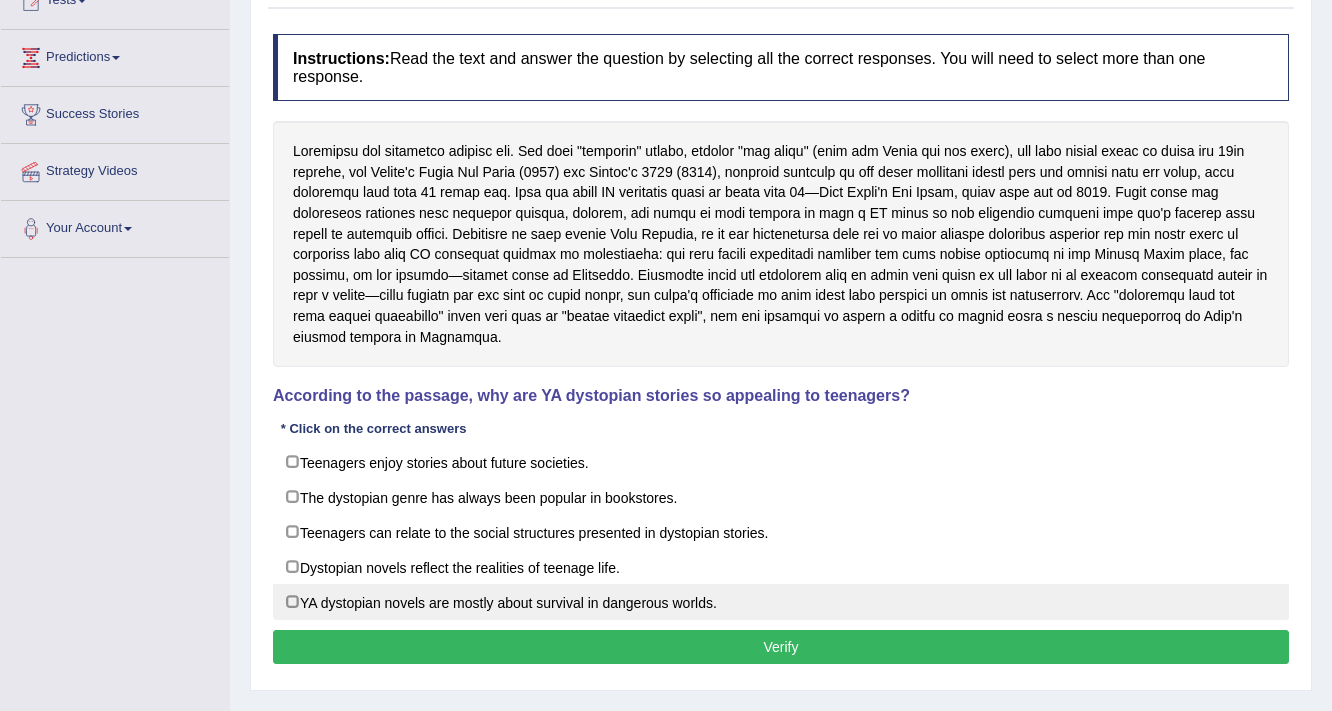 click on "YA dystopian novels are mostly about survival in dangerous worlds." at bounding box center [781, 602] 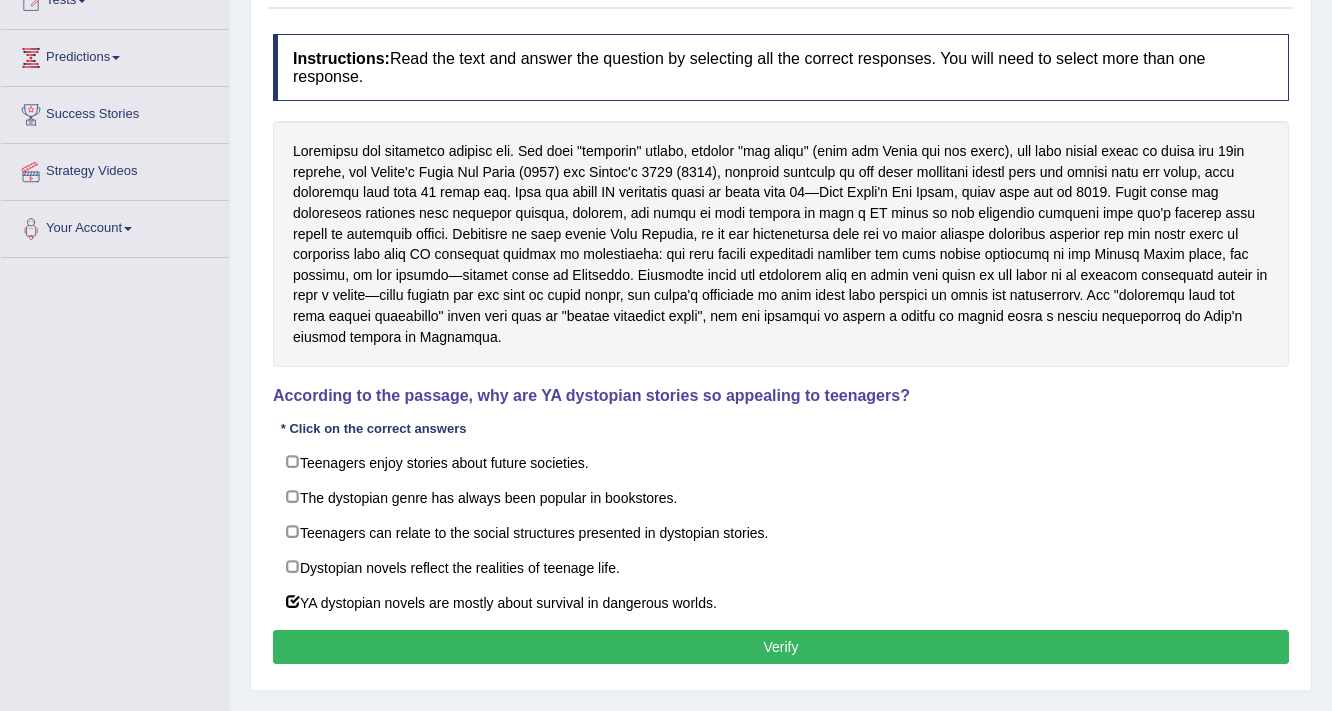 click on "Verify" at bounding box center [781, 647] 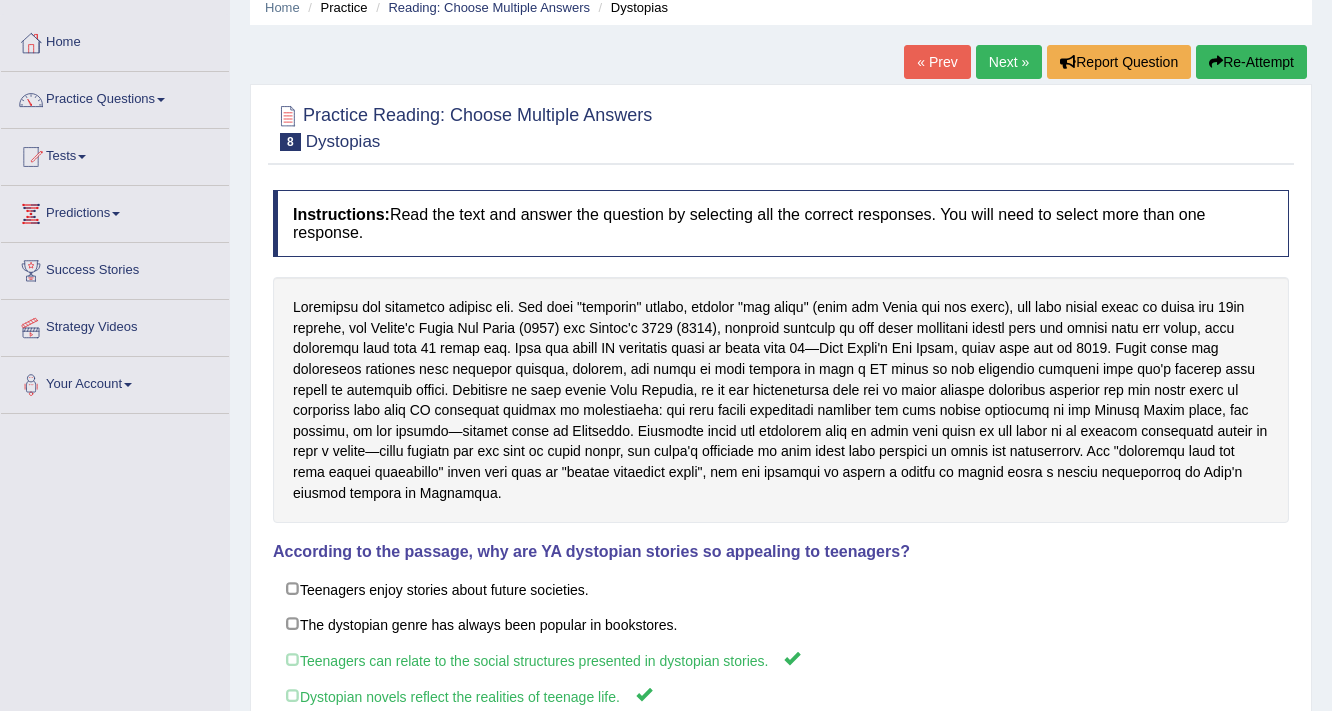 scroll, scrollTop: 80, scrollLeft: 0, axis: vertical 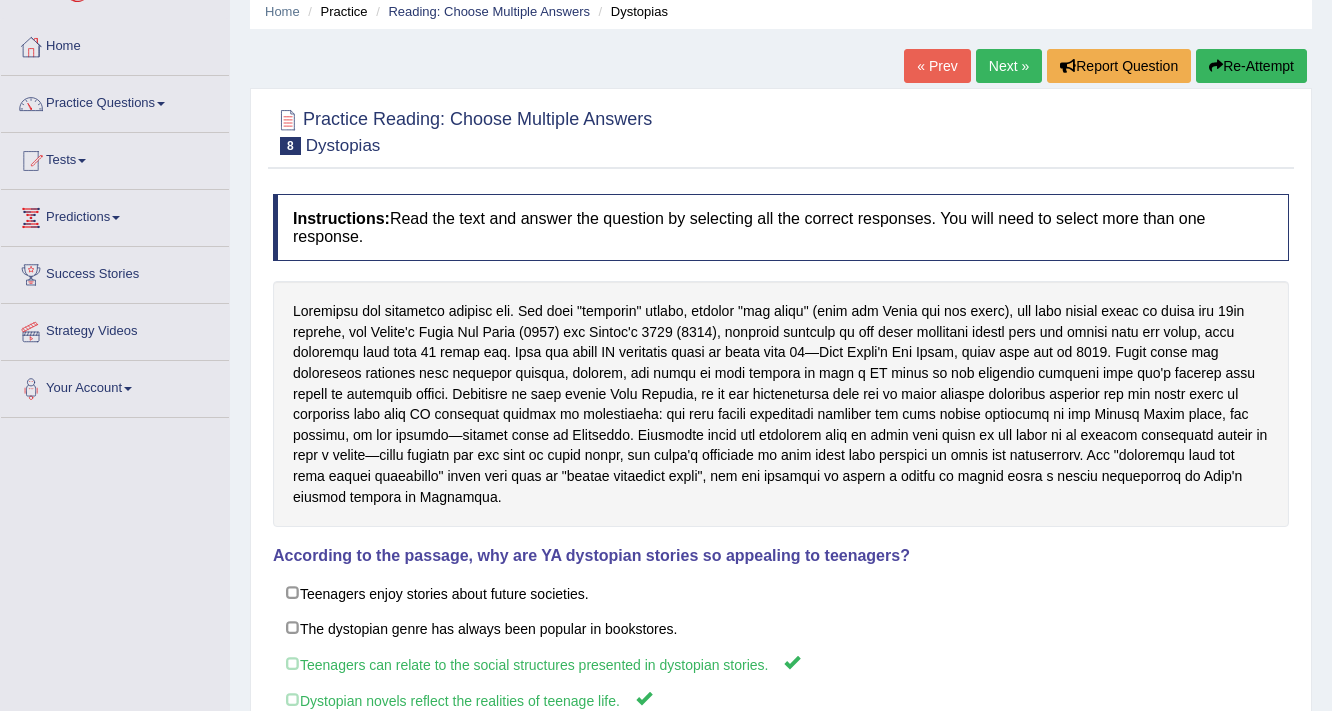 click on "Re-Attempt" at bounding box center [1251, 66] 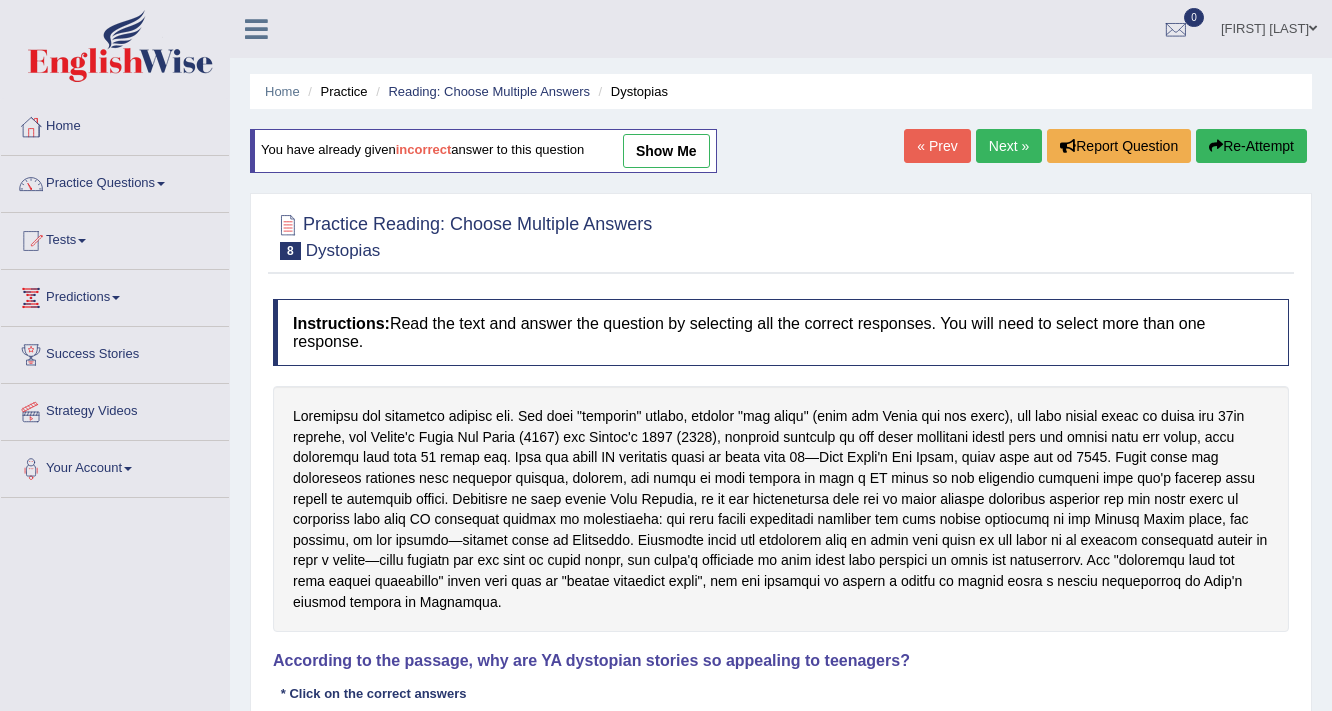 scroll, scrollTop: 320, scrollLeft: 0, axis: vertical 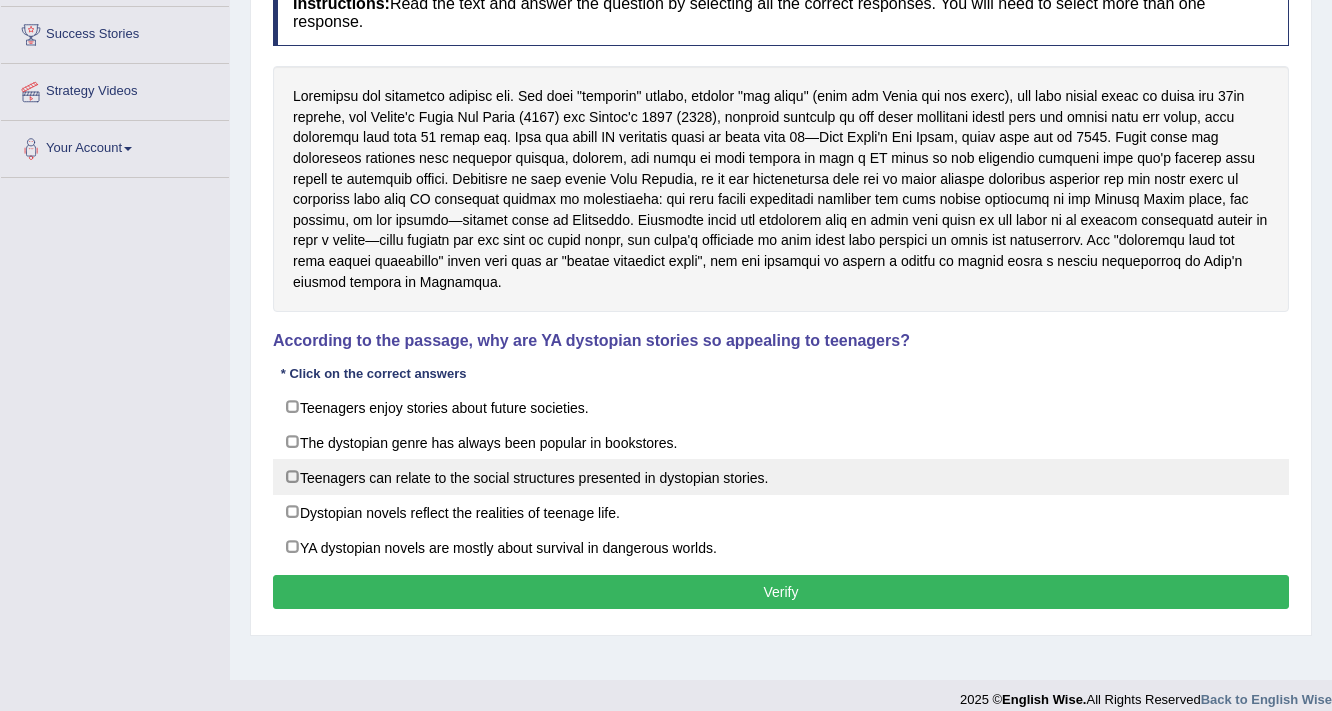 click on "Teenagers can relate to the social structures presented in dystopian stories." at bounding box center [781, 477] 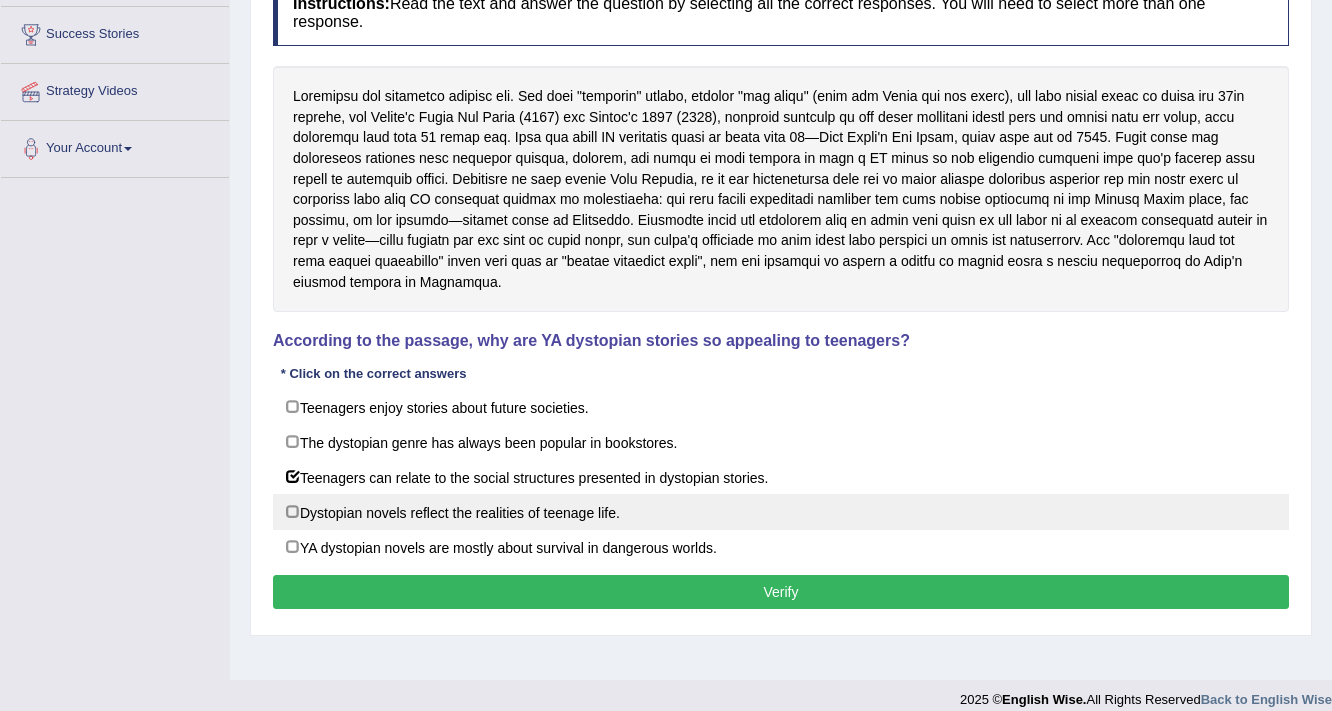 click on "Dystopian novels reflect the realities of teenage life." at bounding box center [781, 512] 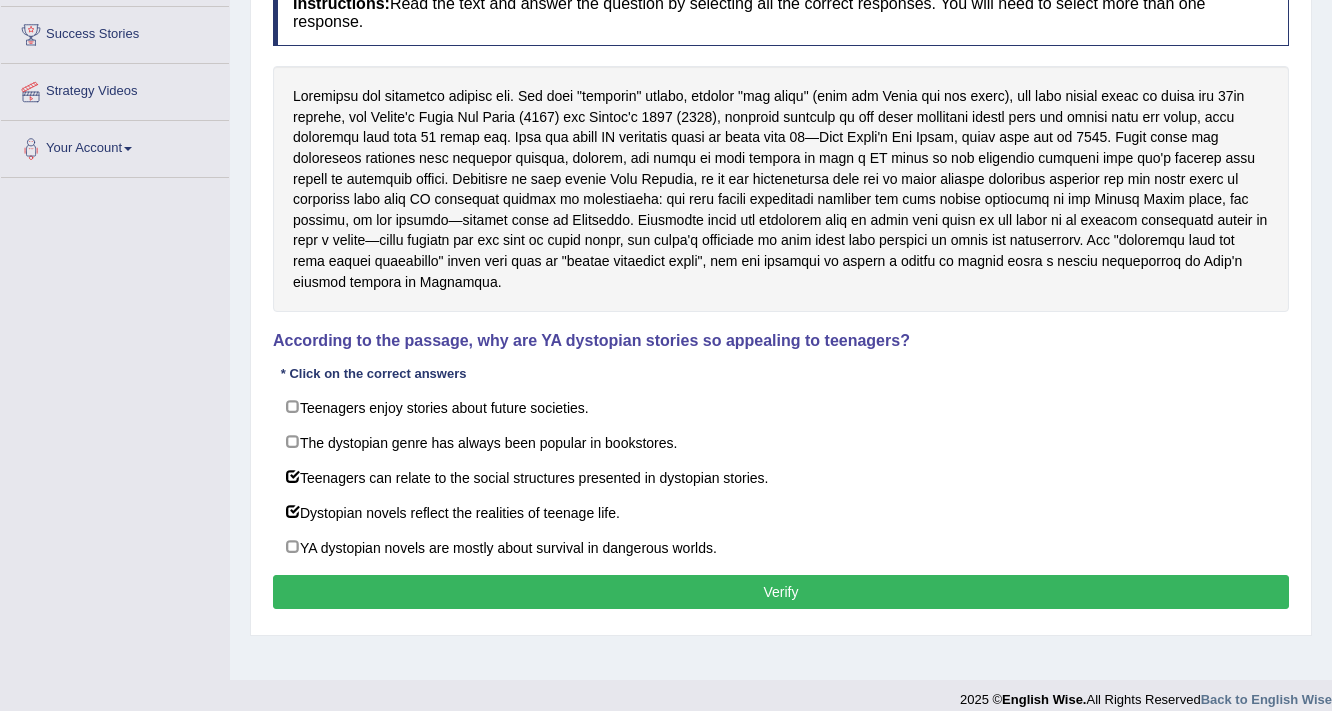 click on "Verify" at bounding box center (781, 592) 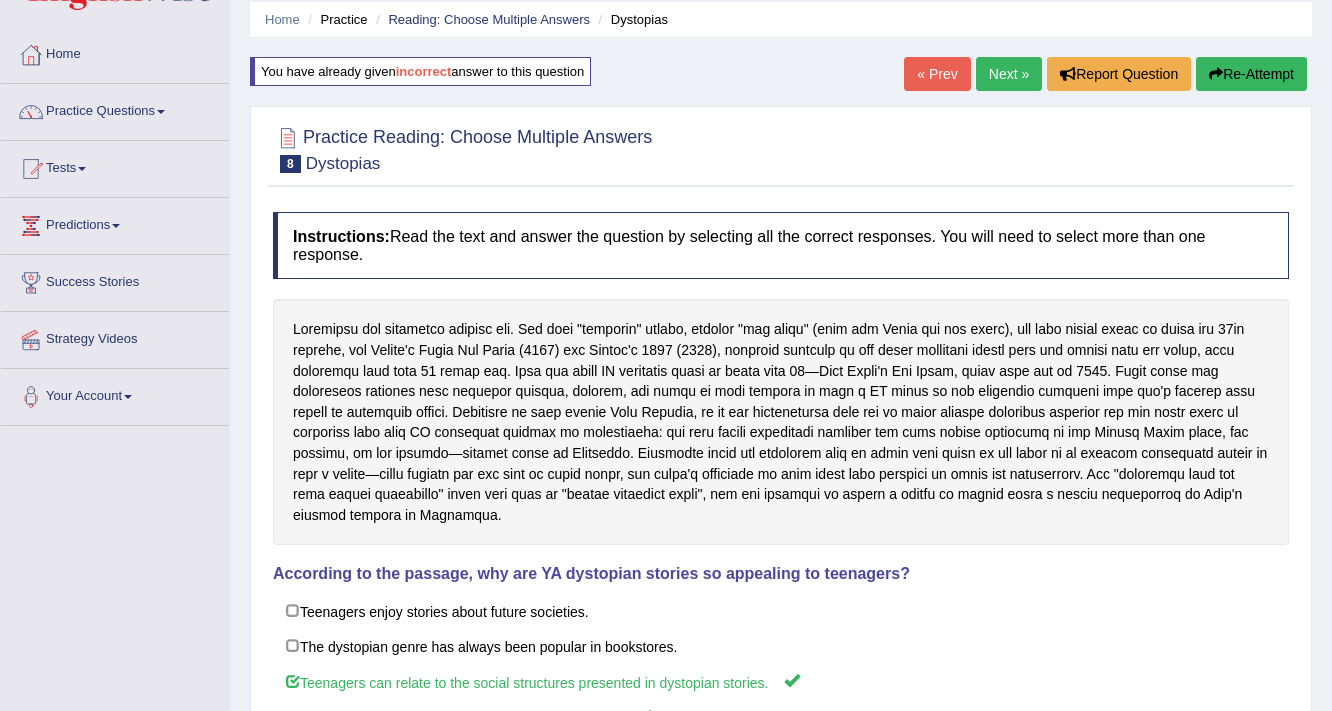 scroll, scrollTop: 0, scrollLeft: 0, axis: both 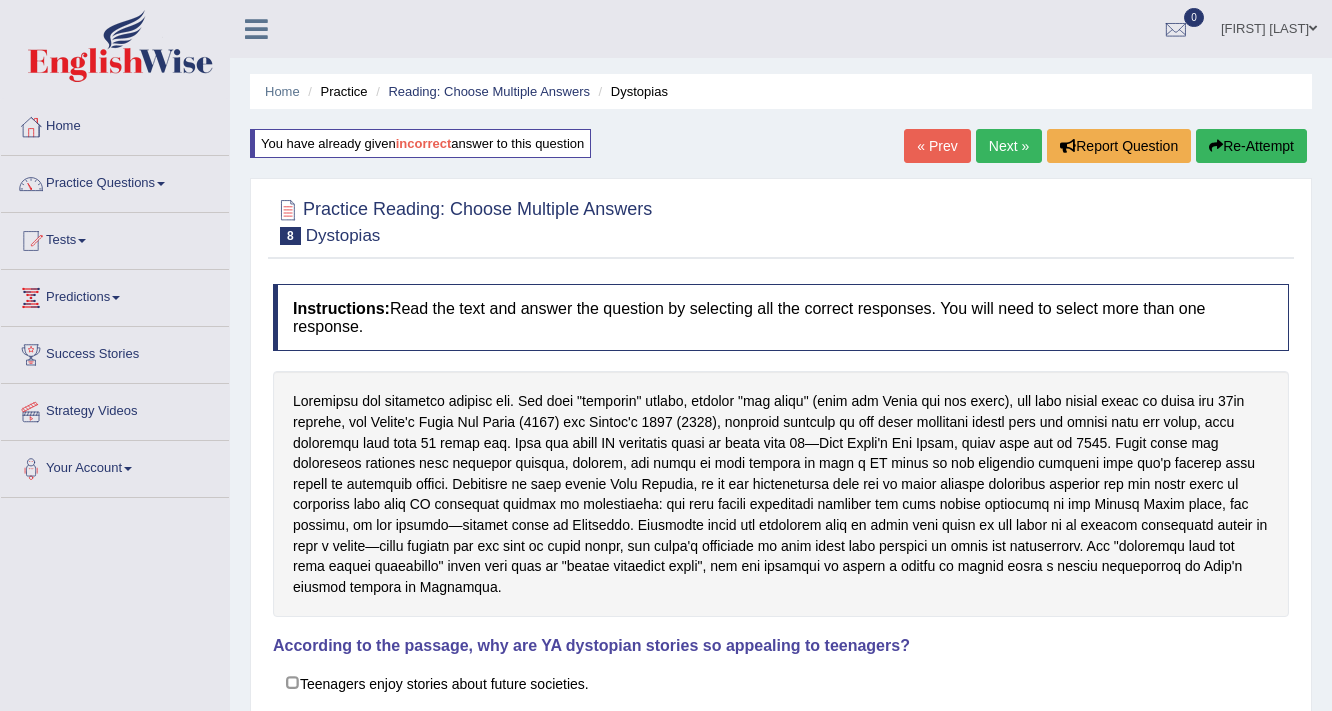 click on "Next »" at bounding box center (1009, 146) 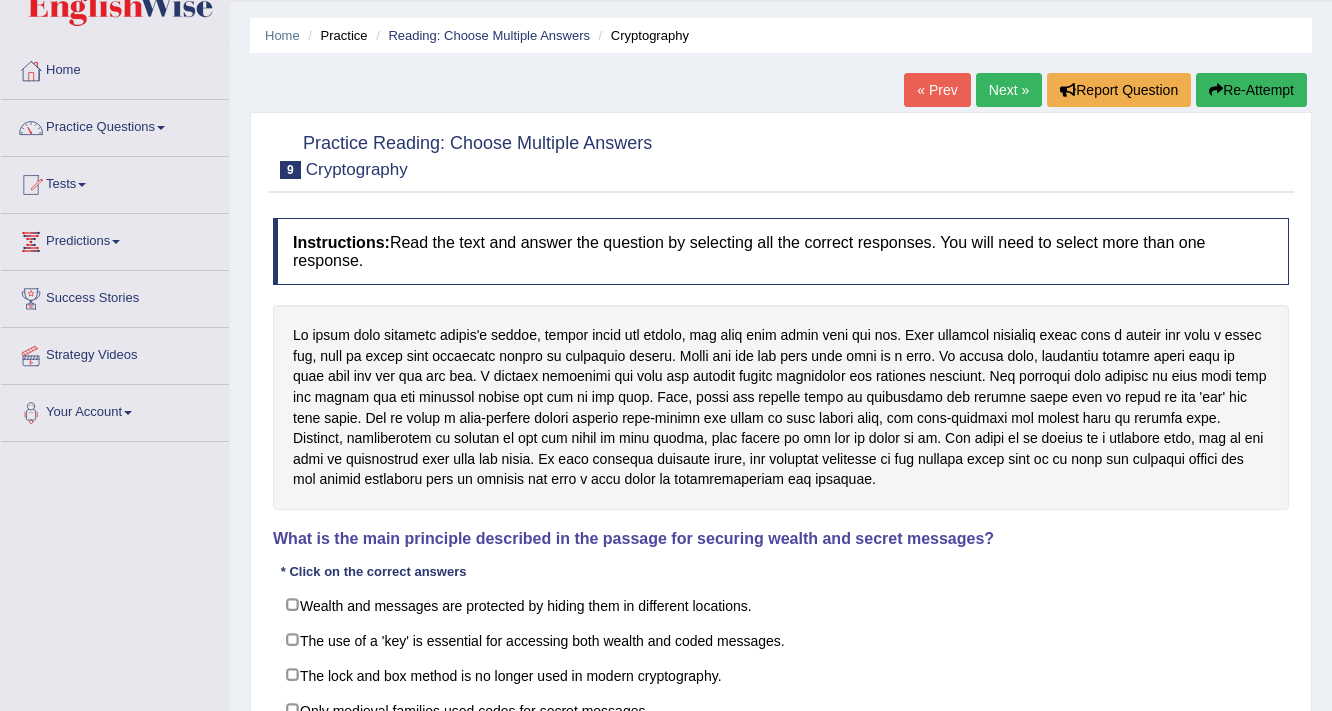 scroll, scrollTop: 0, scrollLeft: 0, axis: both 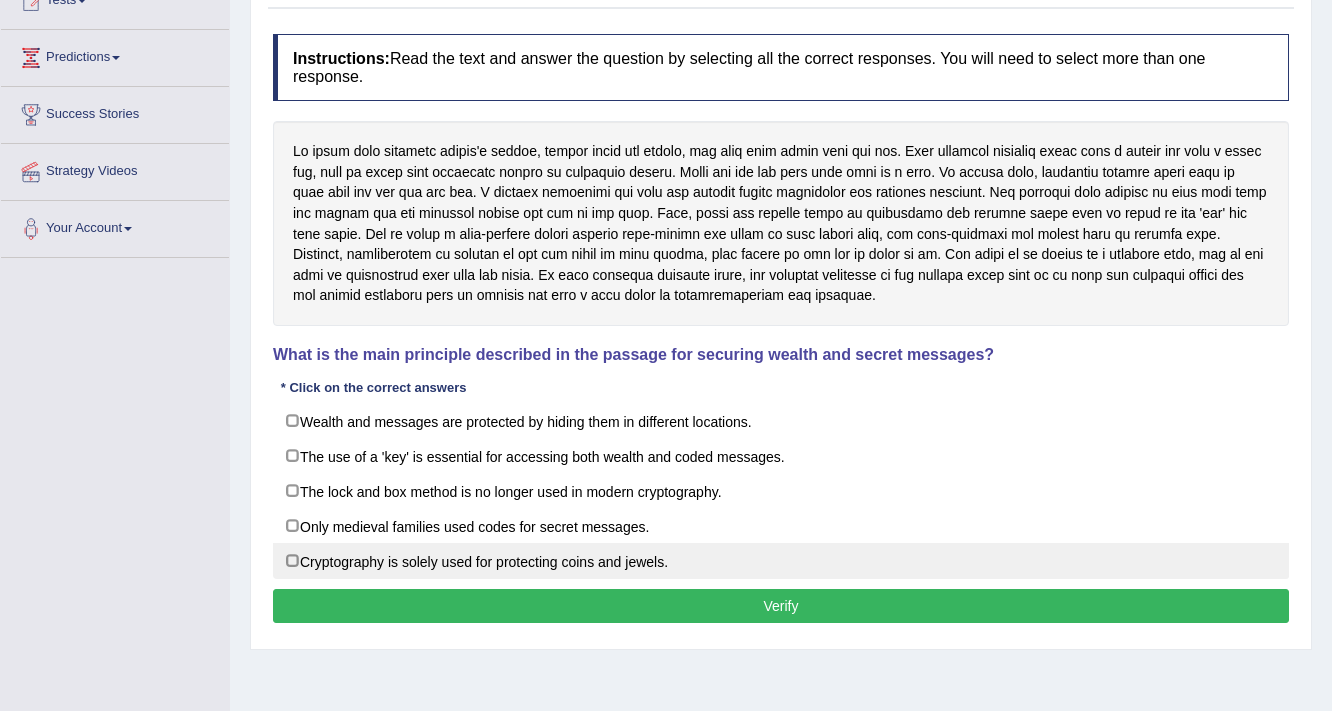 click on "Cryptography is solely used for protecting coins and jewels." at bounding box center [781, 561] 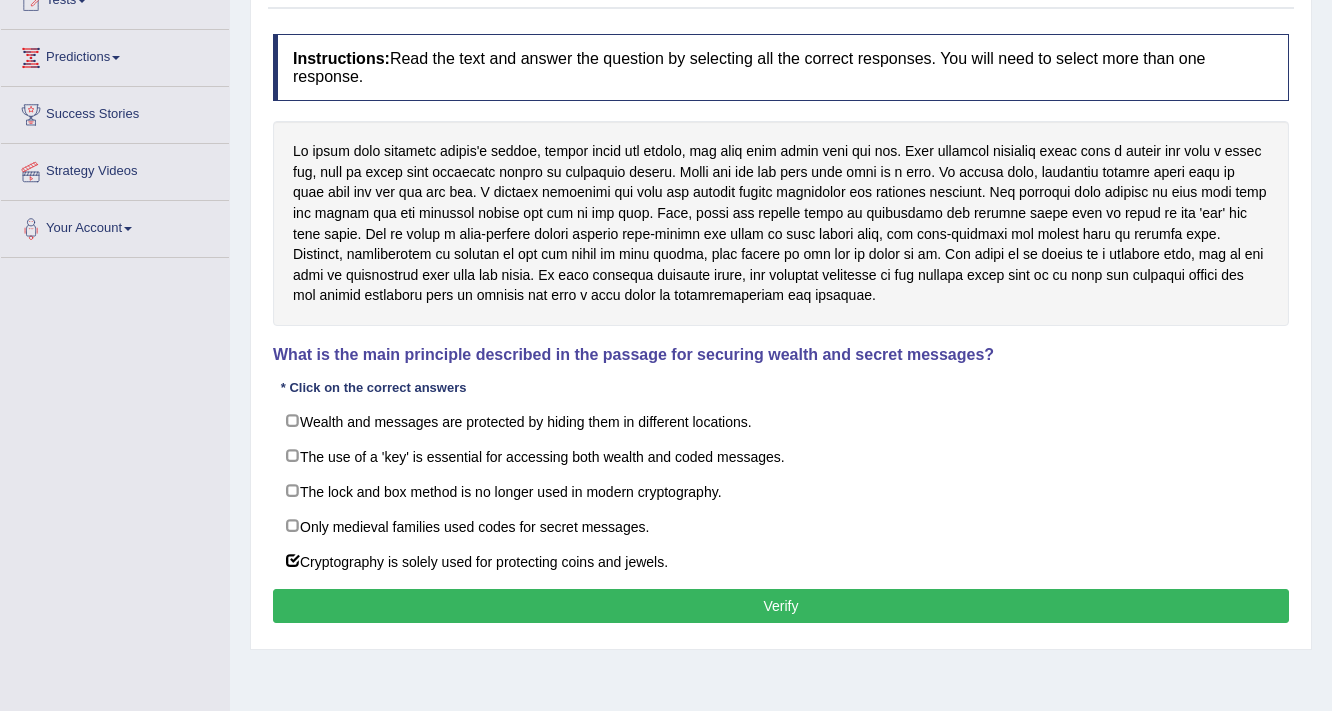 click on "Verify" at bounding box center (781, 606) 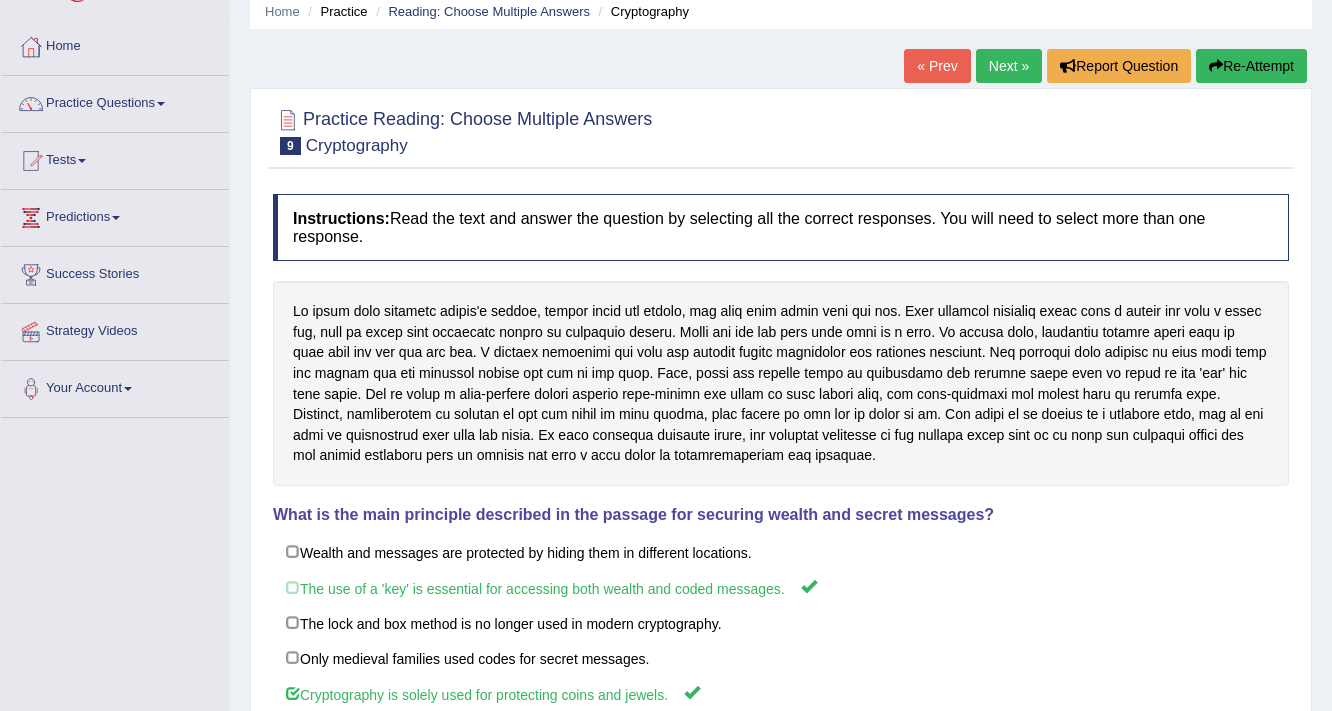 scroll, scrollTop: 0, scrollLeft: 0, axis: both 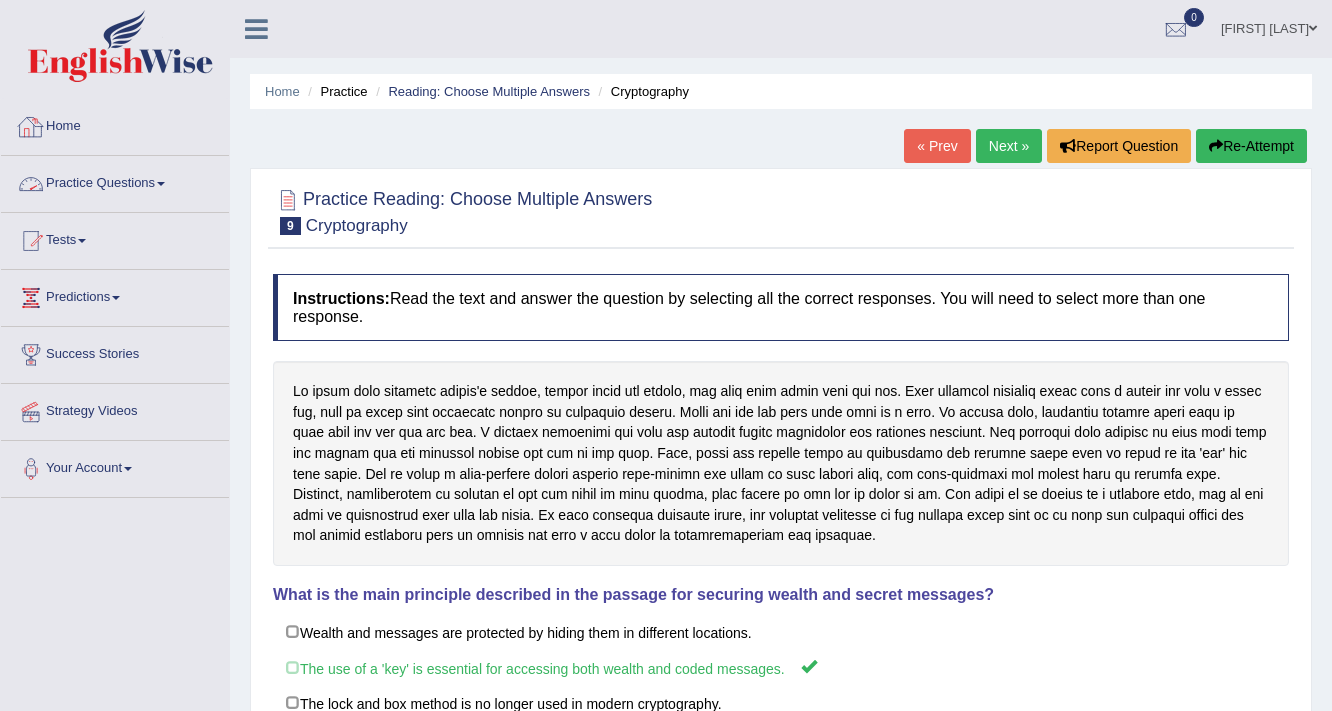 click on "Practice Questions" at bounding box center (115, 181) 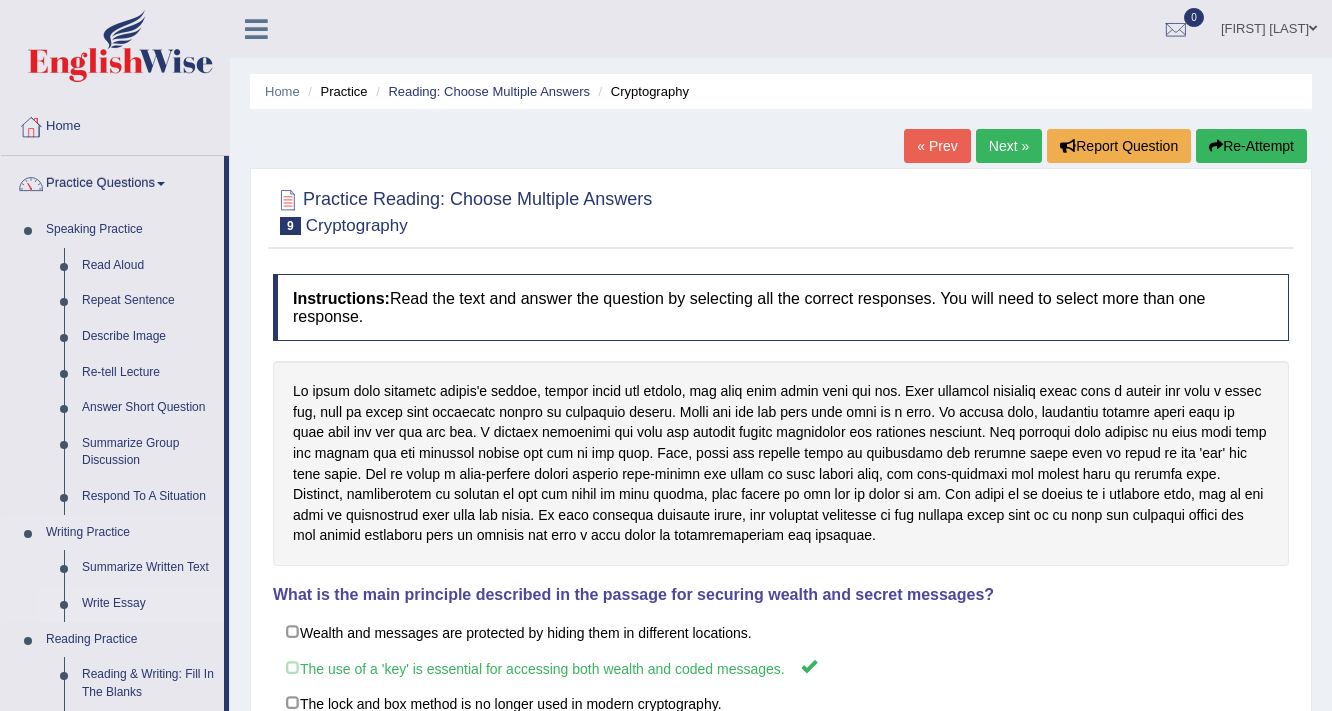 click on "Write Essay" at bounding box center (148, 604) 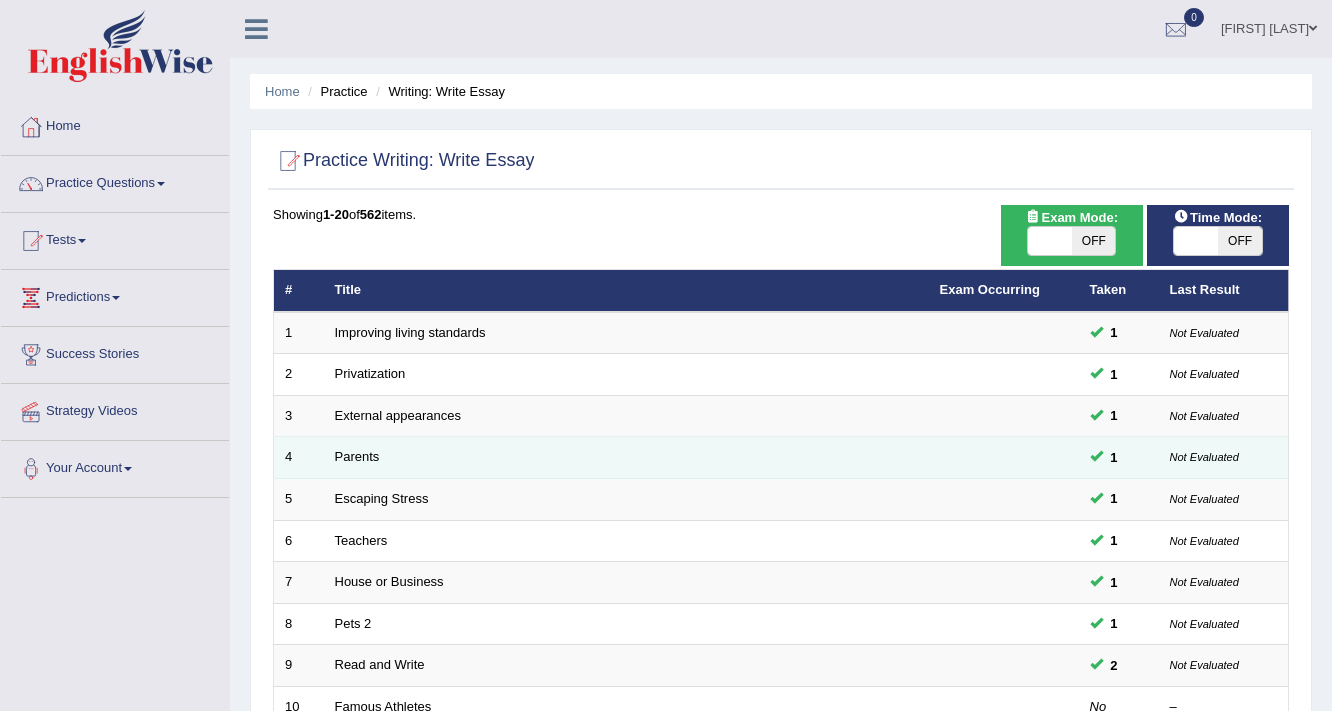 scroll, scrollTop: 0, scrollLeft: 0, axis: both 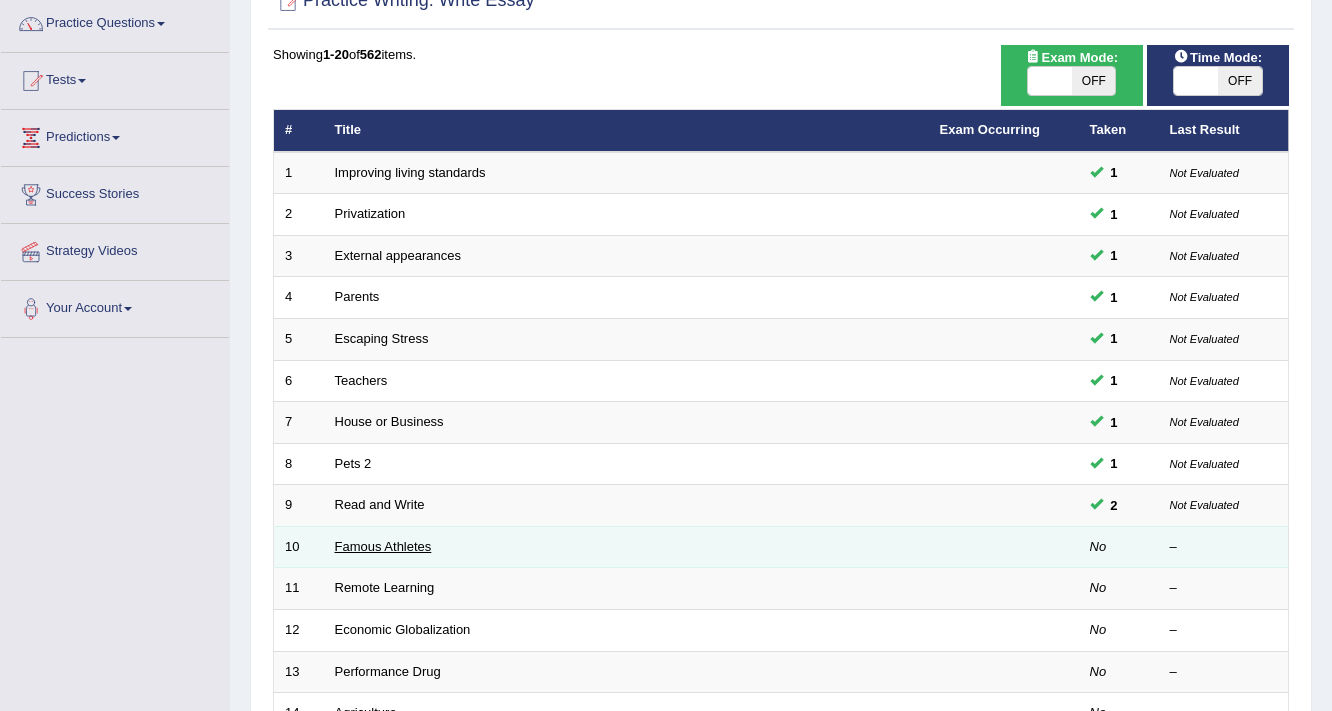 click on "Famous Athletes" at bounding box center (383, 546) 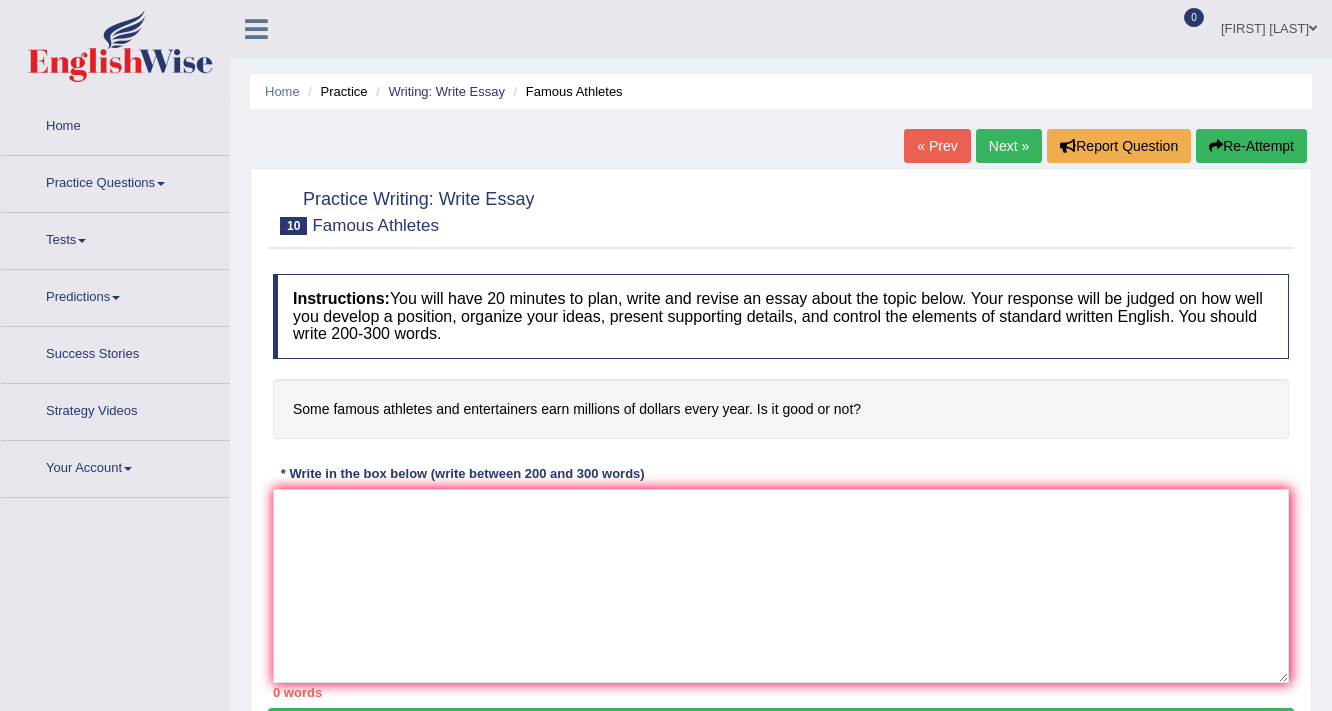 scroll, scrollTop: 0, scrollLeft: 0, axis: both 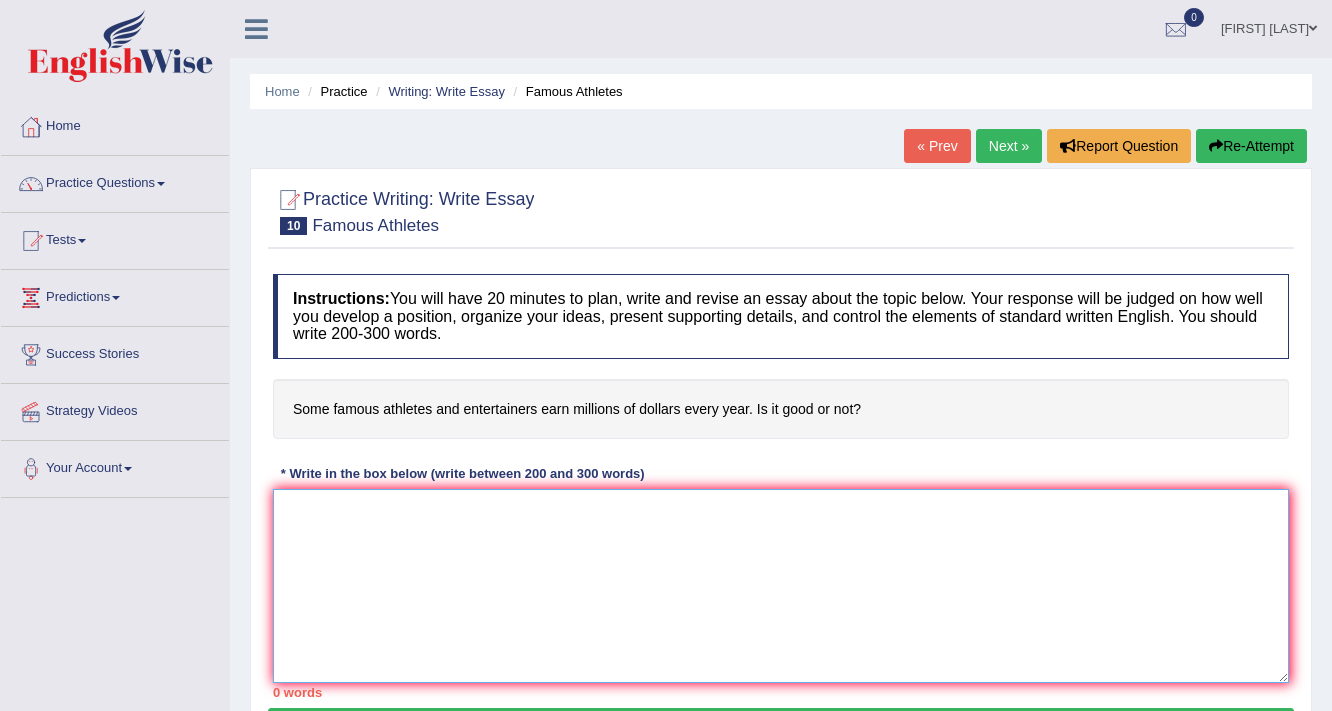 click at bounding box center [781, 586] 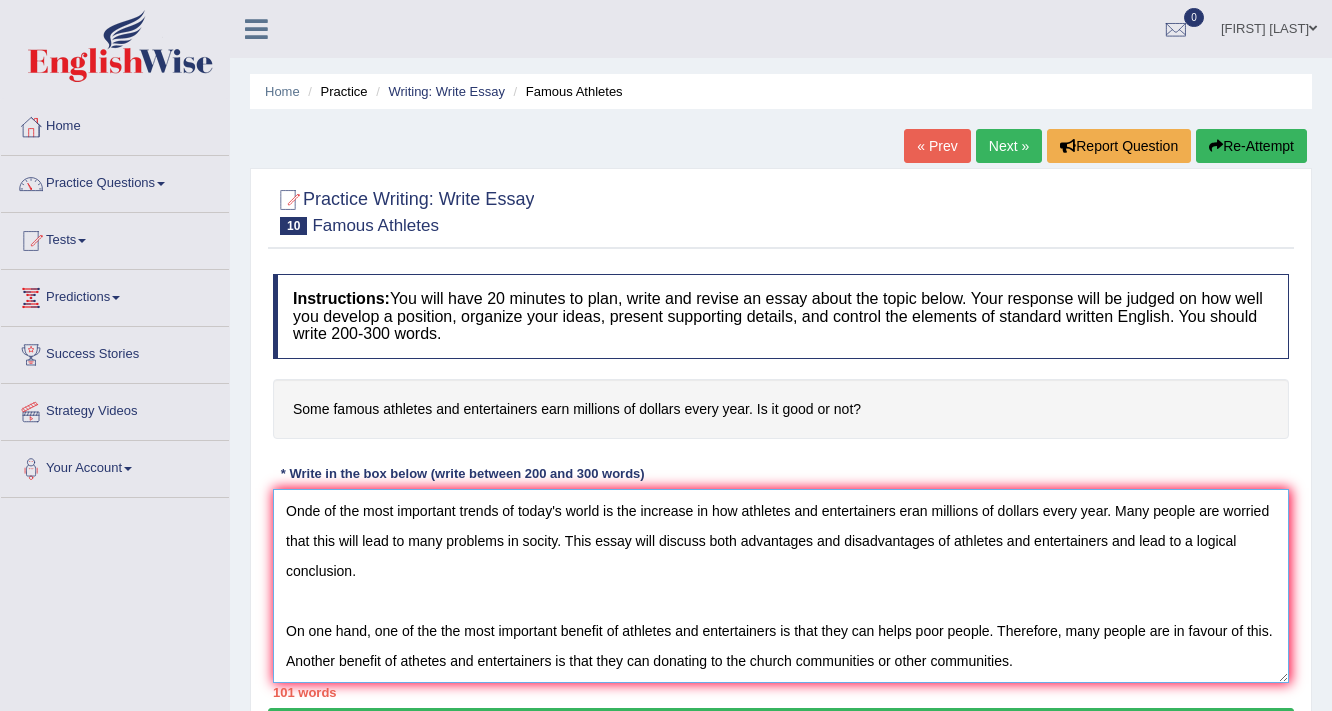 click on "Onde of the most important trends of today's world is the increase in how athletes and entertainers eran millions of dollars every year. Many people are worried that this will lead to many problems in socity. This essay will discuss both advantages and disadvantages of athletes and entertainers and lead to a logical conclusion.
On one hand, one of the the most important benefit of athletes and entertainers is that they can helps poor people. Therefore, many people are in favour of this. Another benefit of athetes and entertainers is that they can donating to the church communities or other communities." at bounding box center [781, 586] 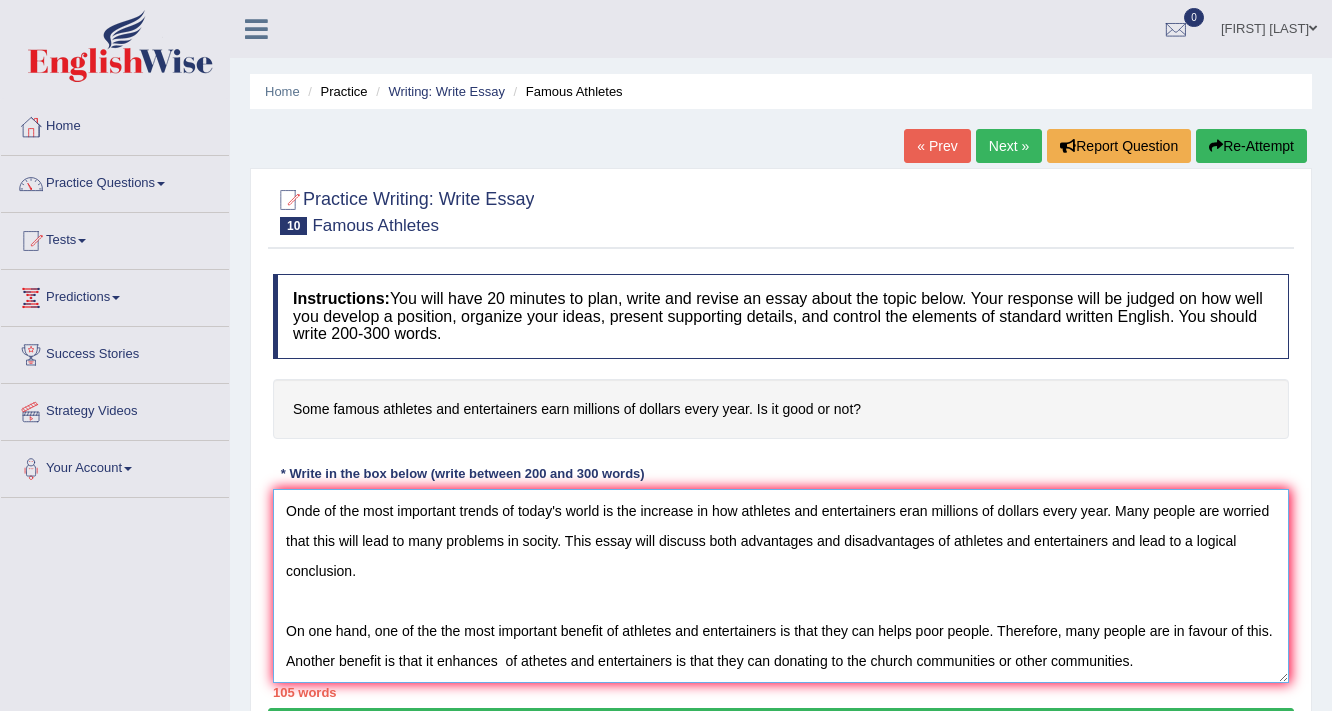 click on "Onde of the most important trends of today's world is the increase in how athletes and entertainers eran millions of dollars every year. Many people are worried that this will lead to many problems in socity. This essay will discuss both advantages and disadvantages of athletes and entertainers and lead to a logical conclusion.
On one hand, one of the the most important benefit of athletes and entertainers is that they can helps poor people. Therefore, many people are in favour of this. Another benefit is that it enhances  of athetes and entertainers is that they can donating to the church communities or other communities." at bounding box center (781, 586) 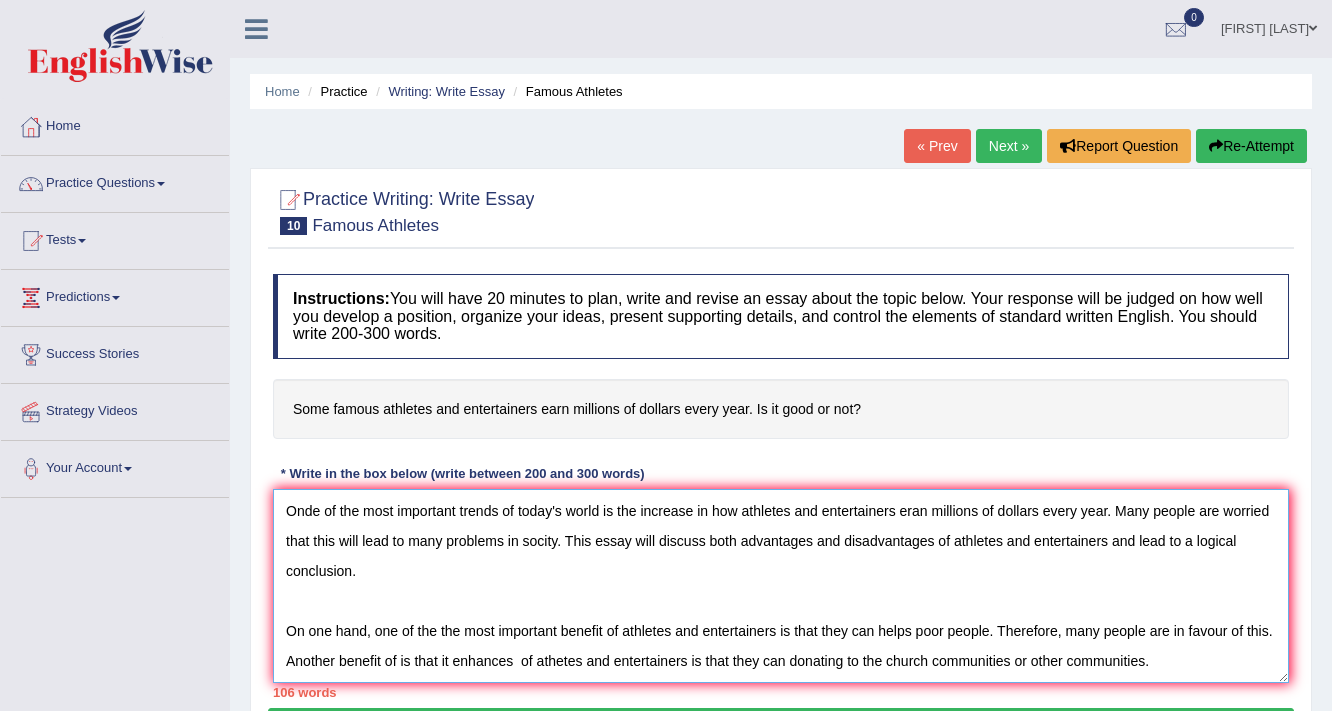 drag, startPoint x: 512, startPoint y: 657, endPoint x: 412, endPoint y: 644, distance: 100.84146 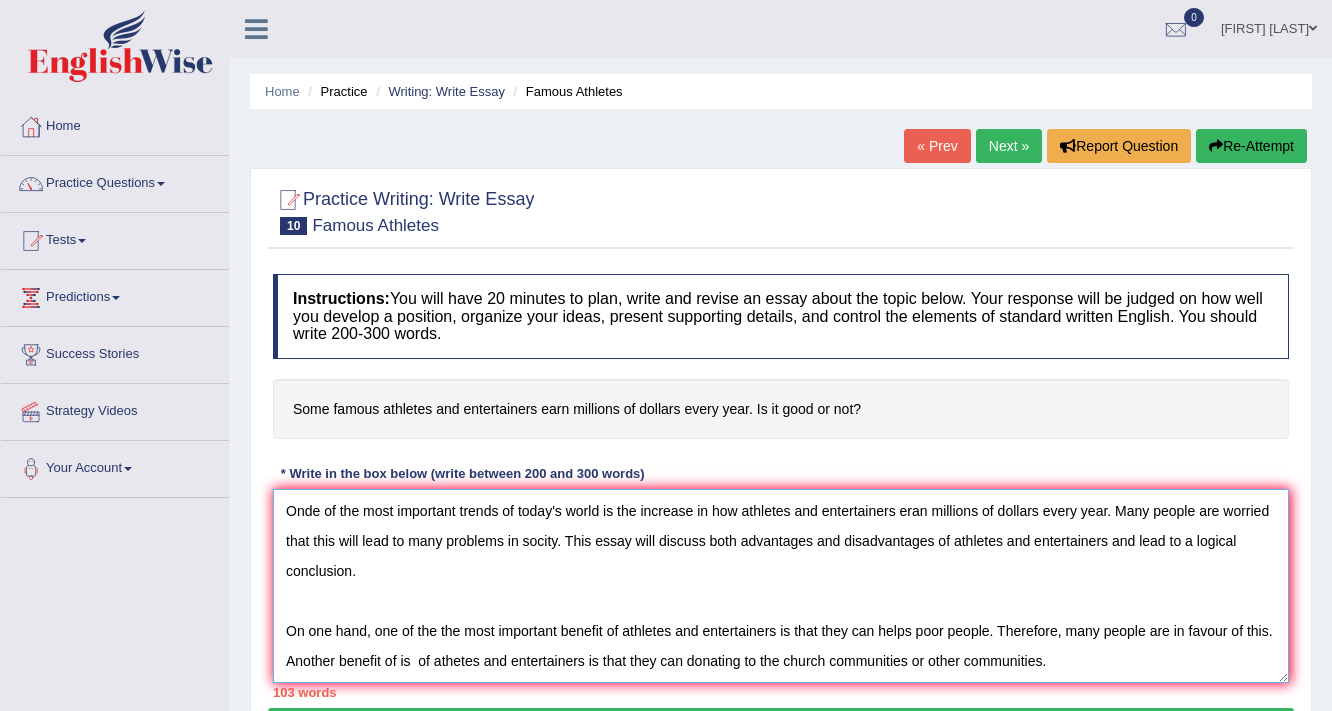 drag, startPoint x: 429, startPoint y: 656, endPoint x: 398, endPoint y: 656, distance: 31 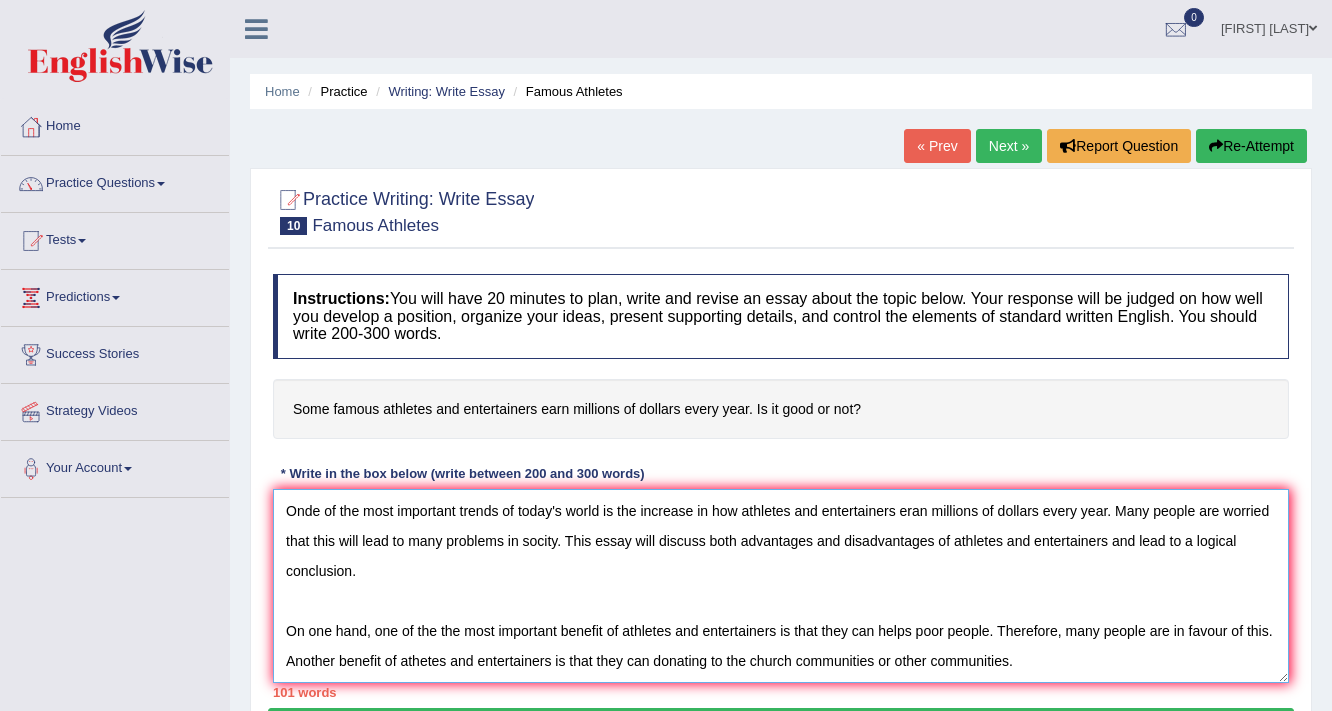 click on "Onde of the most important trends of today's world is the increase in how athletes and entertainers eran millions of dollars every year. Many people are worried that this will lead to many problems in socity. This essay will discuss both advantages and disadvantages of athletes and entertainers and lead to a logical conclusion.
On one hand, one of the the most important benefit of athletes and entertainers is that they can helps poor people. Therefore, many people are in favour of this. Another benefit of athetes and entertainers is that they can donating to the church communities or other communities." at bounding box center [781, 586] 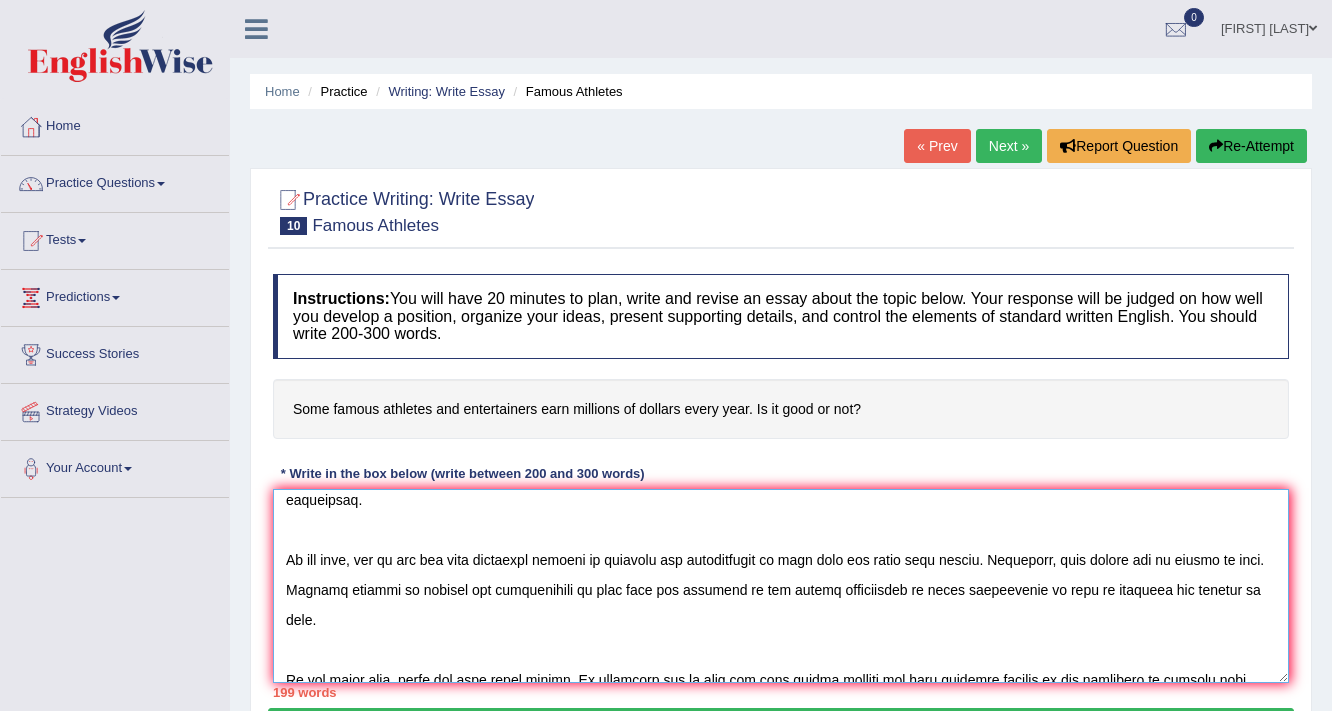 scroll, scrollTop: 149, scrollLeft: 0, axis: vertical 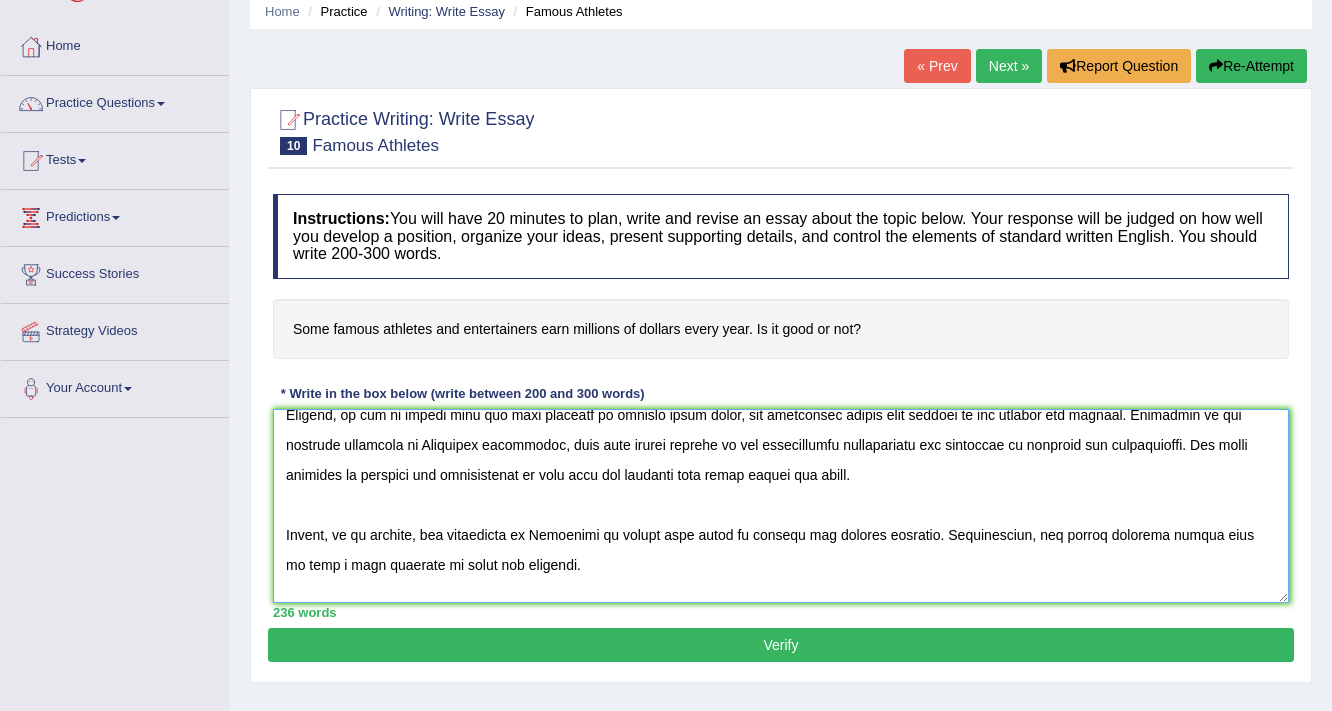 click at bounding box center [781, 506] 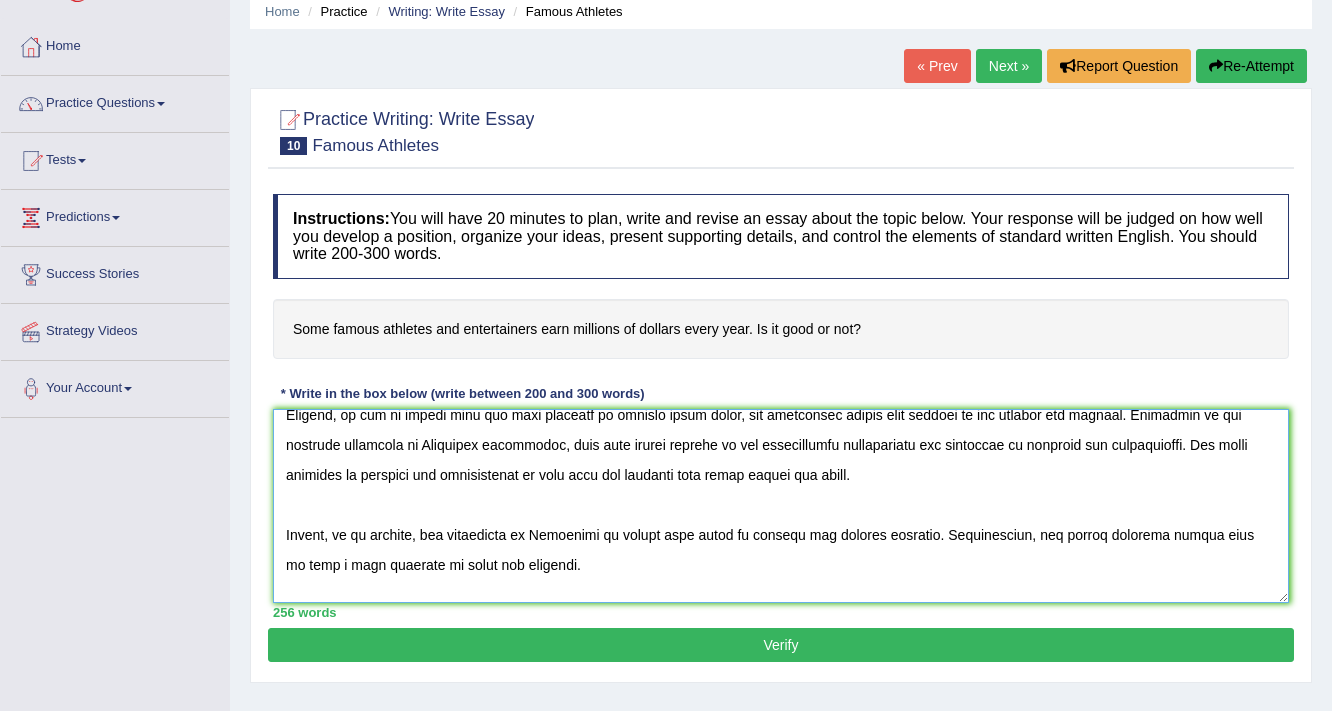 scroll, scrollTop: 316, scrollLeft: 0, axis: vertical 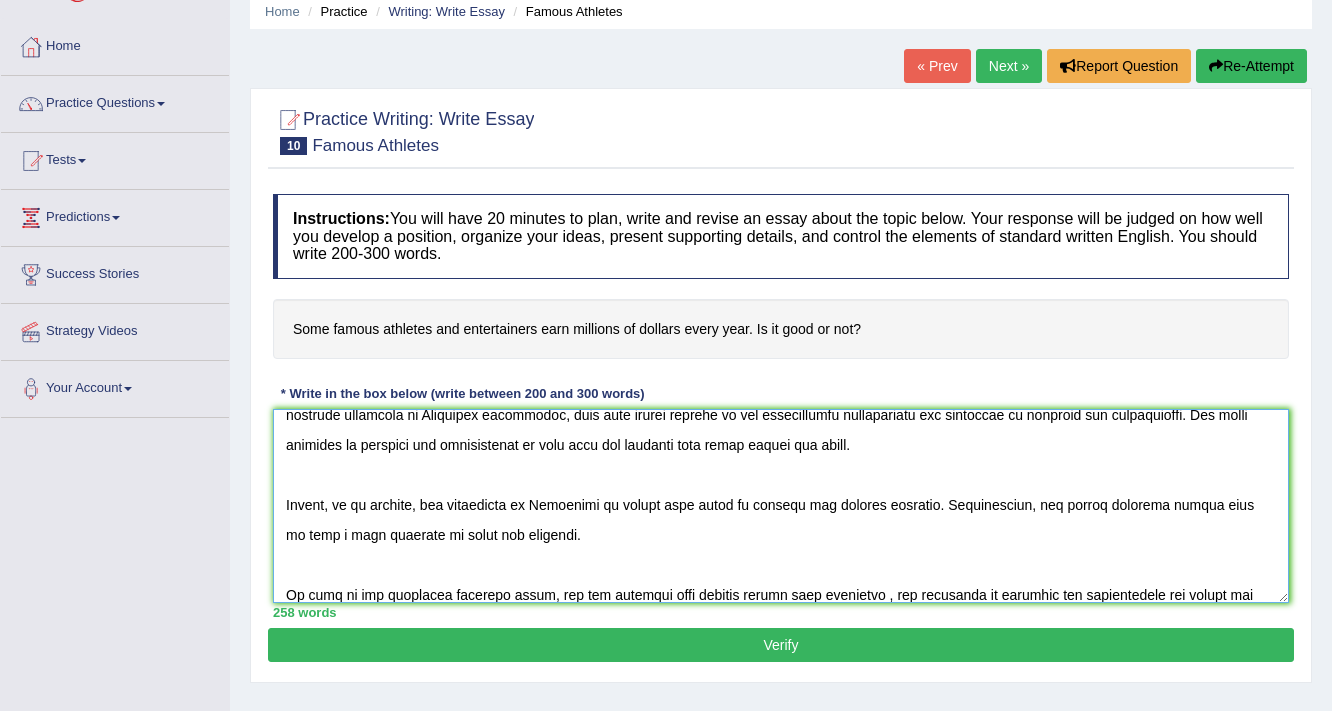 type on "Onde of the most important trends of today's world is the increase in how athletes and entertainers eran millions of dollars every year. Many people are worried that this will lead to many problems in socity. This essay will discuss both advantages and disadvantages of athletes and entertainers and lead to a logical conclusion.
On one hand, one of the the most important benefit of athletes and entertainers is that they can helps poor people. Therefore, many people are in favour of this. Another benefit of athetes and entertainers is that they can donating to the church communities or other communities is that it enhances the quality of life.
On the other hand, there are some other points. An important one is that the some famous athetes has some negative impacts on the community in various ways. Firstly, it can be argued that the earn millions of dollars every years, can negatively impact many sectors of the economy and finance. According to the research conducted by Australia government, more than thir..." 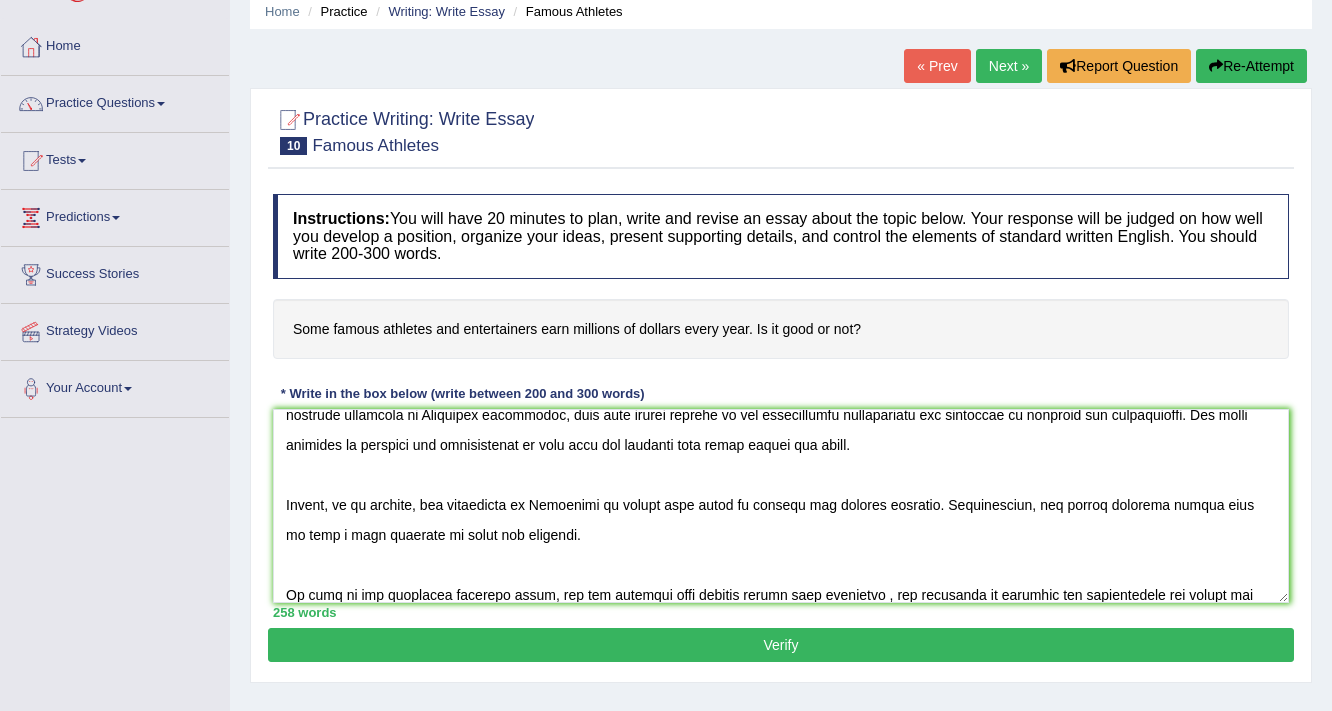 click on "Verify" at bounding box center (781, 645) 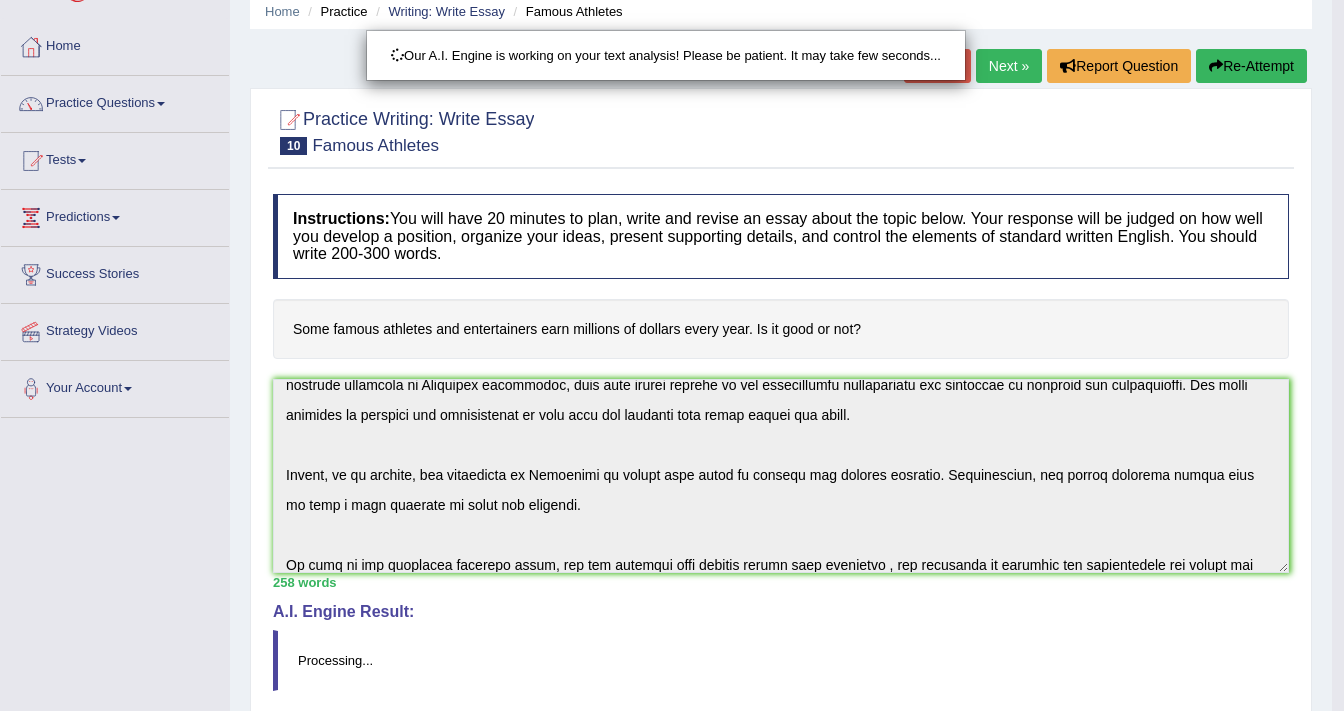 scroll, scrollTop: 347, scrollLeft: 0, axis: vertical 